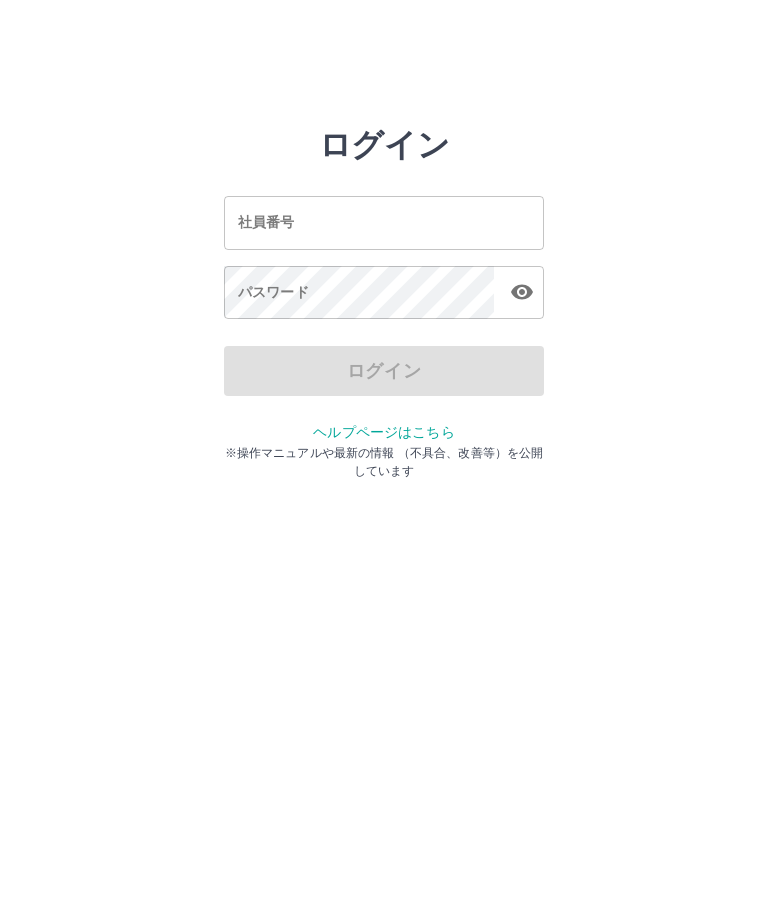 scroll, scrollTop: 0, scrollLeft: 0, axis: both 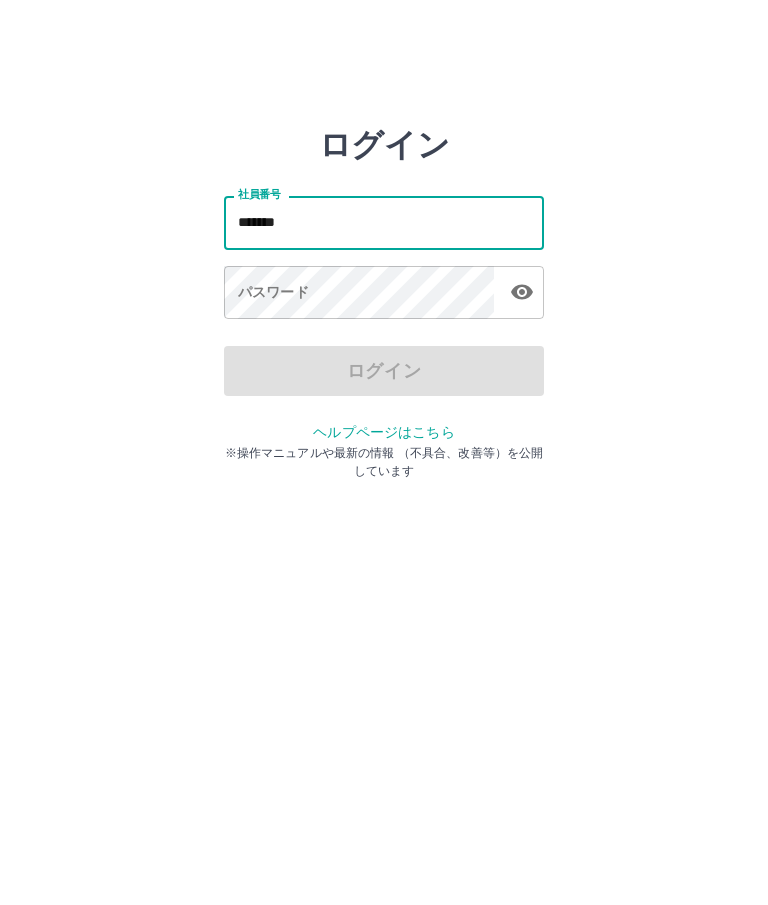 type on "*******" 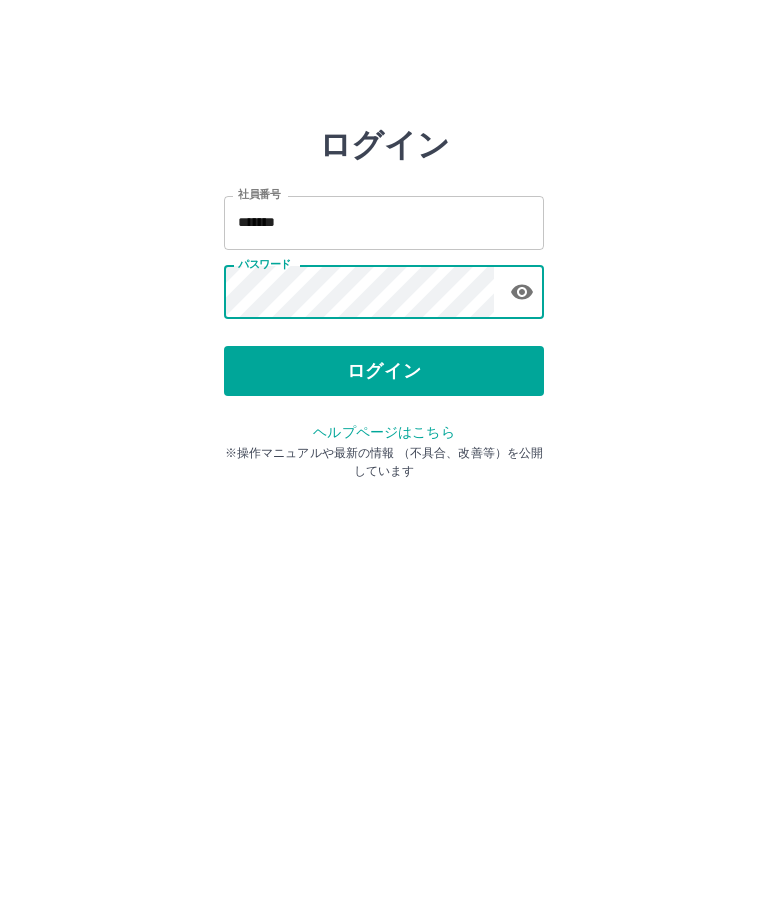 click on "ログイン" at bounding box center (384, 371) 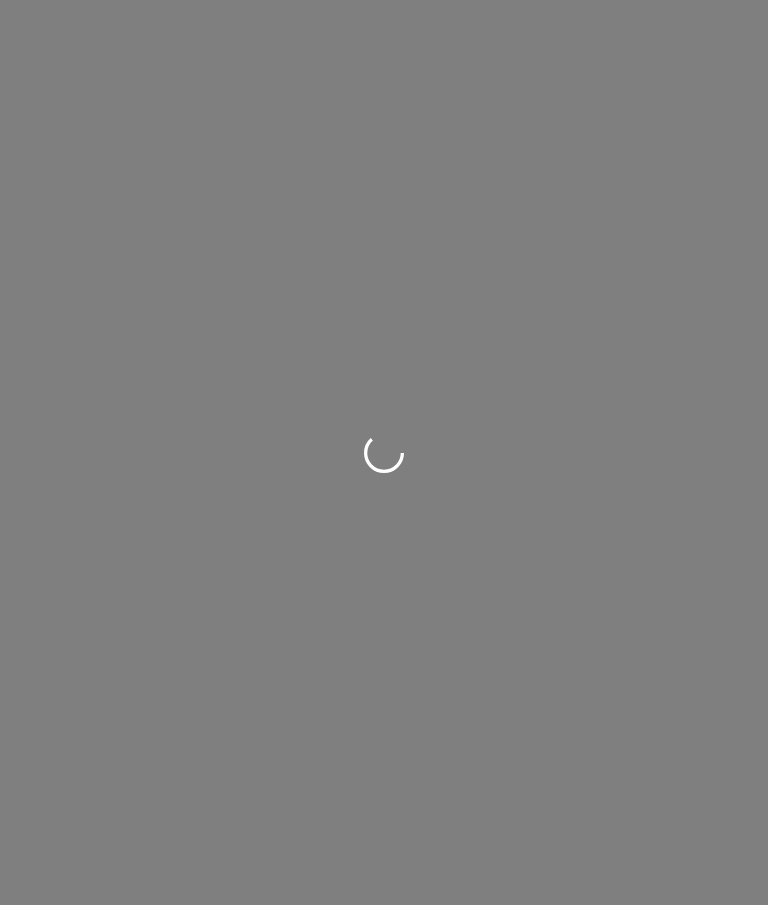 scroll, scrollTop: 0, scrollLeft: 0, axis: both 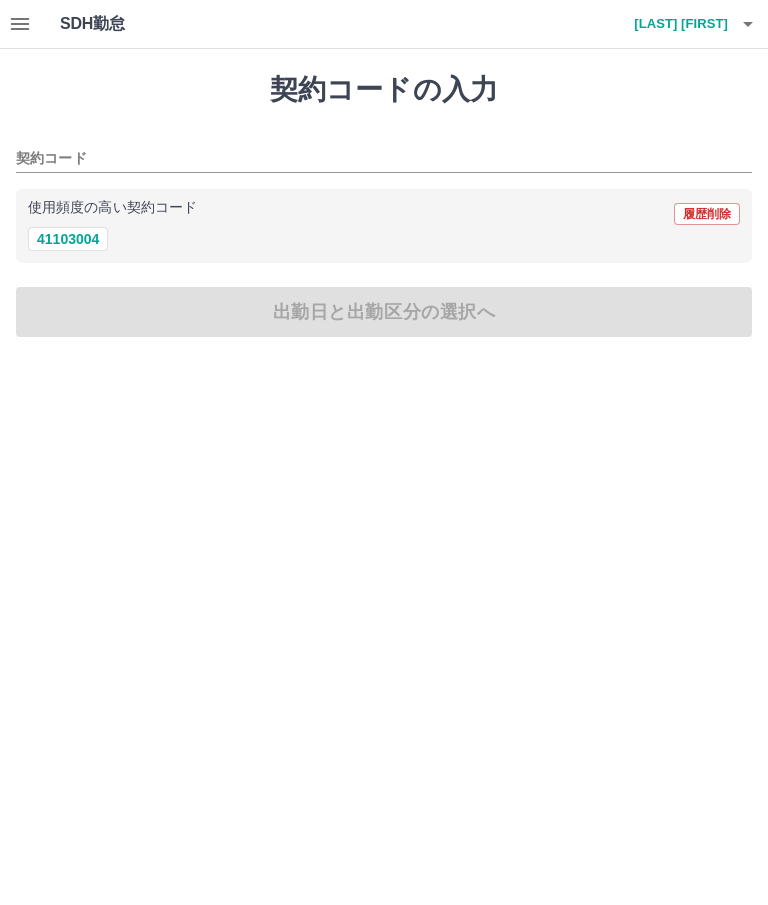 click on "41103004" at bounding box center (68, 239) 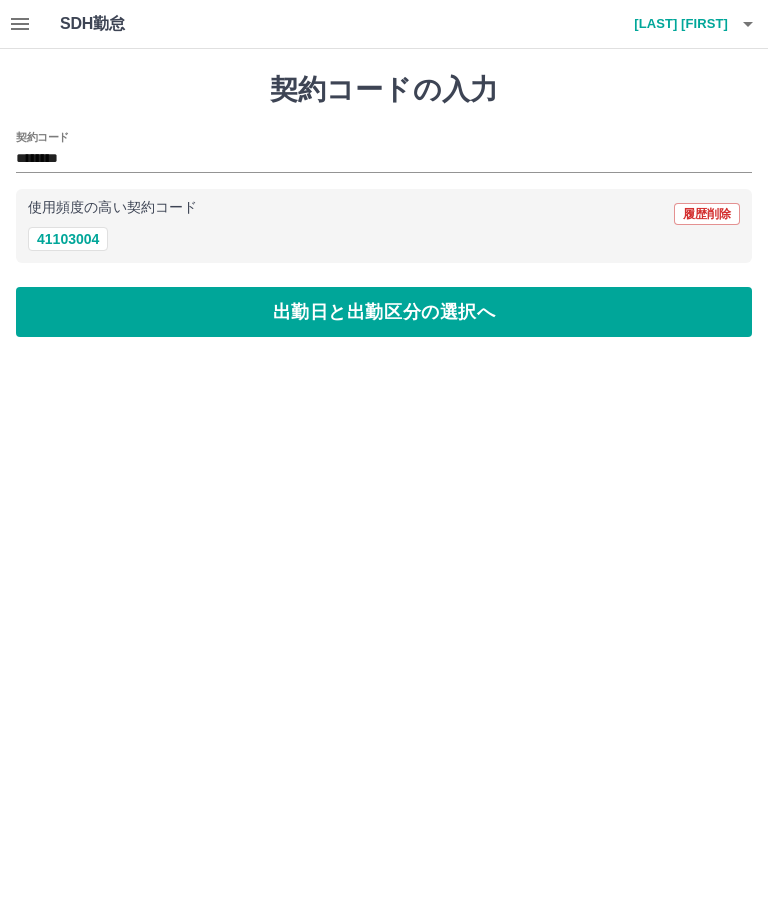 click on "出勤日と出勤区分の選択へ" at bounding box center (384, 312) 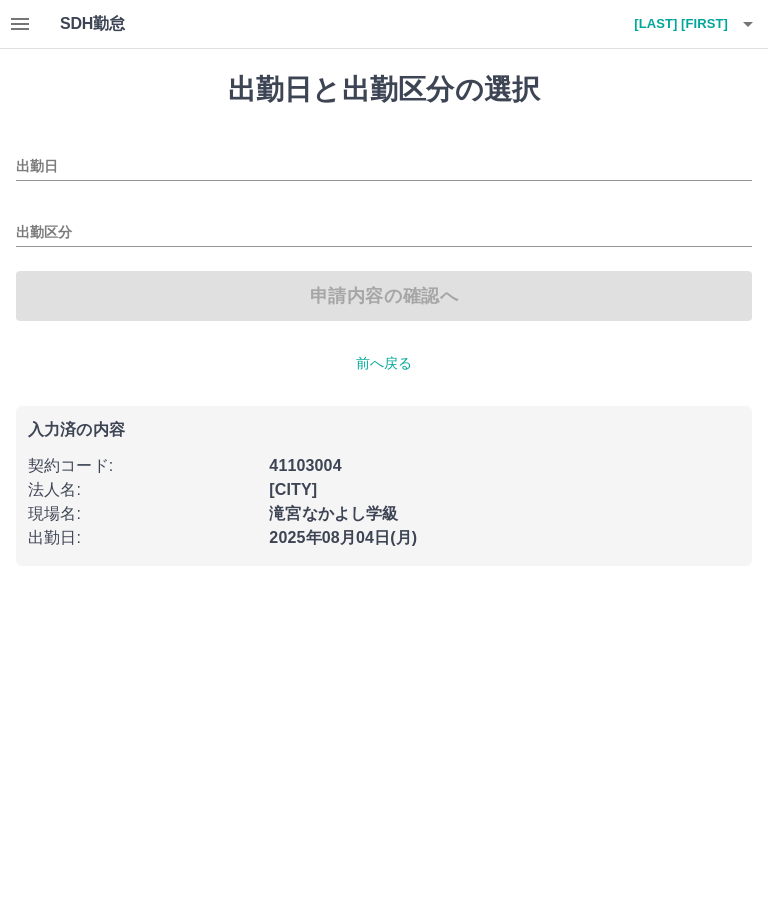 type on "**********" 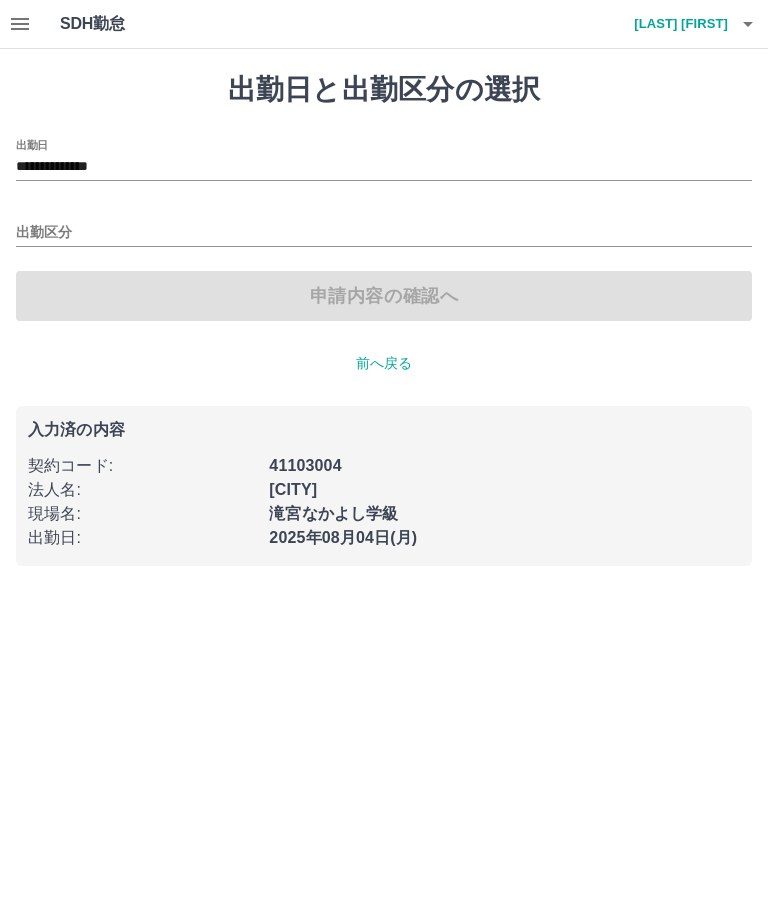 click on "出勤区分" at bounding box center (384, 233) 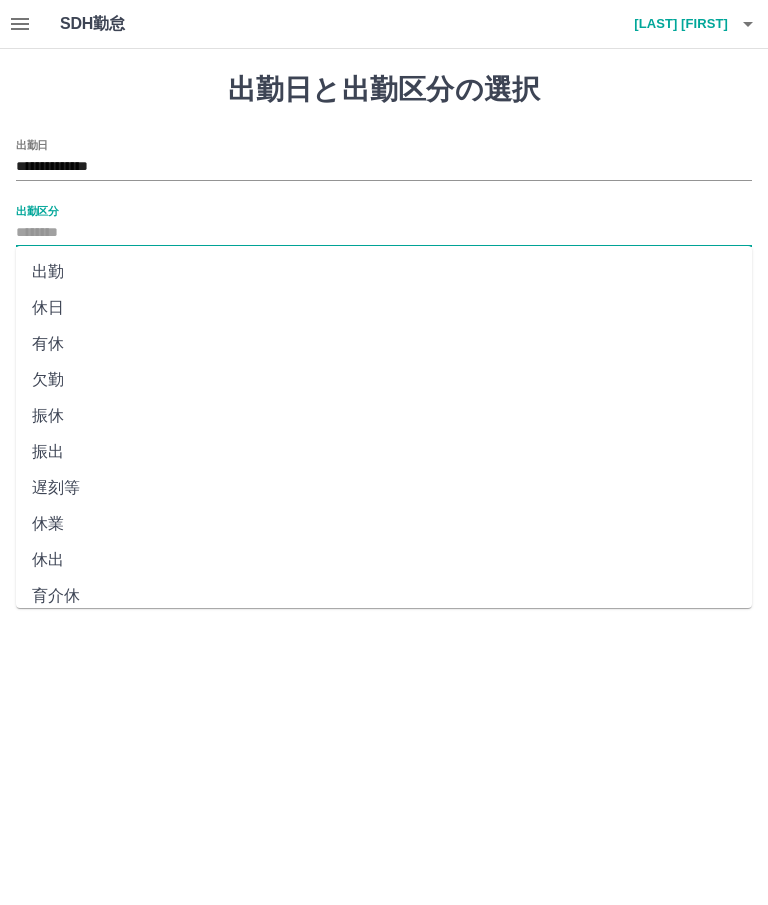 click on "出勤" at bounding box center [384, 272] 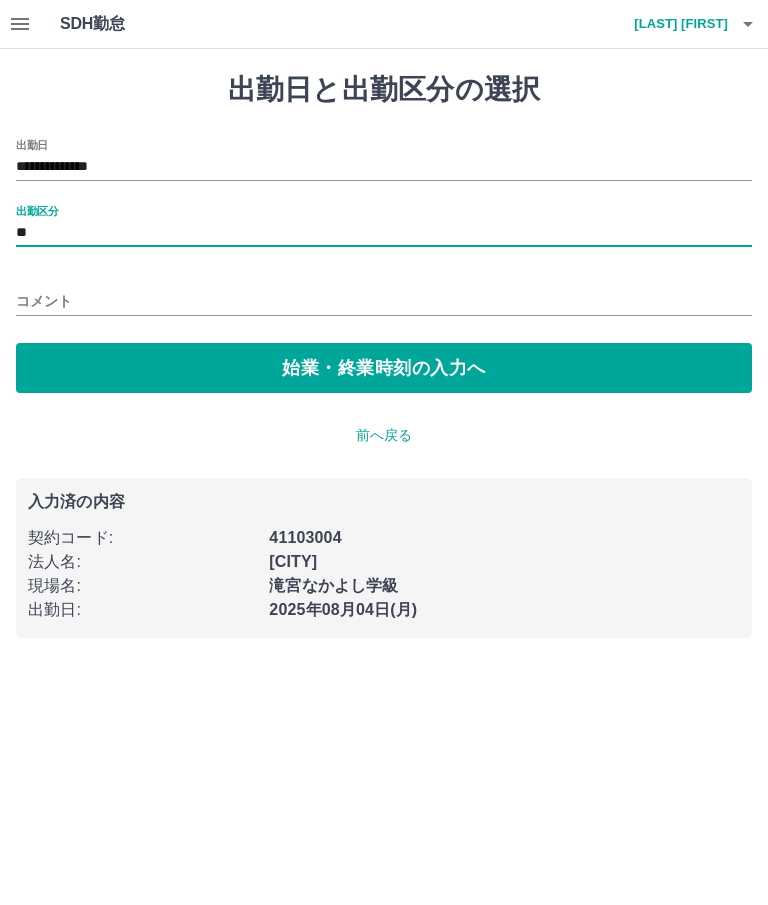 click on "始業・終業時刻の入力へ" at bounding box center (384, 368) 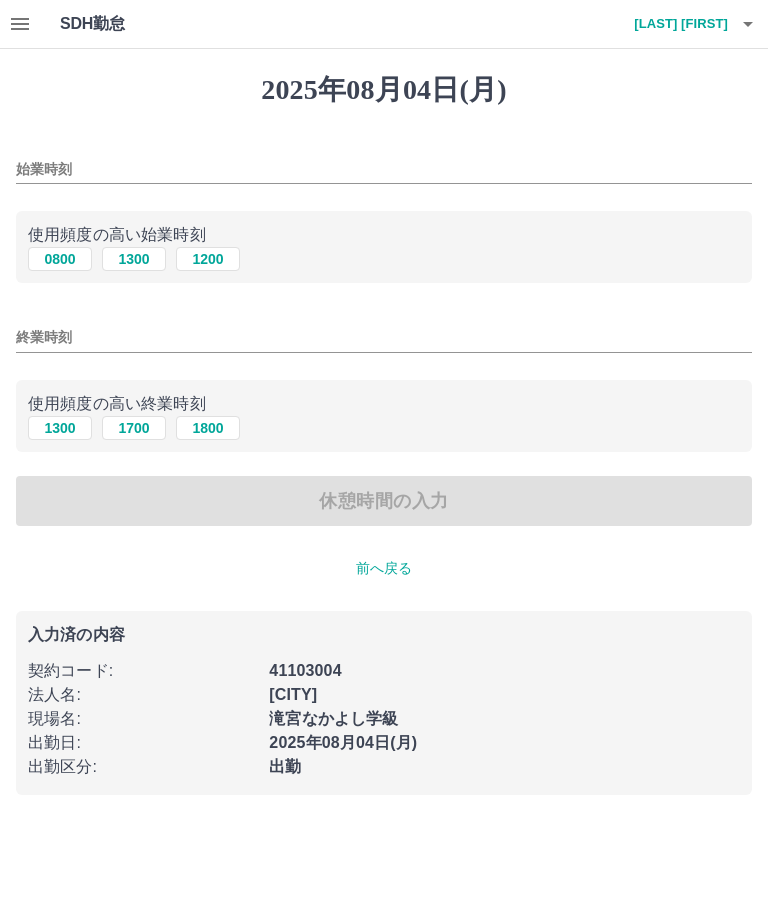 click on "0800" at bounding box center [60, 259] 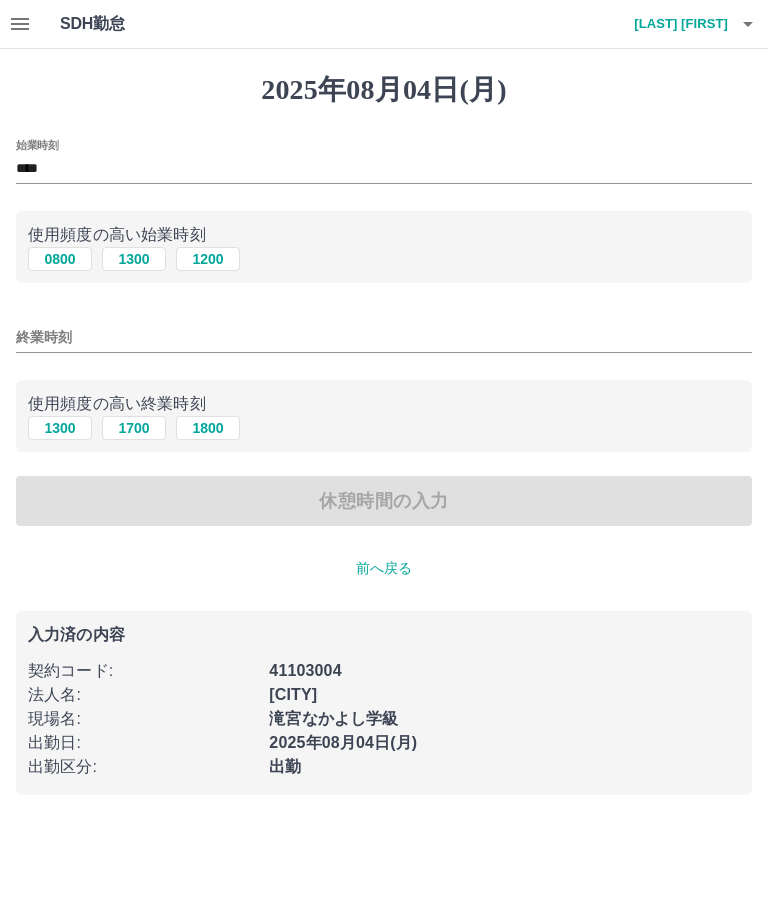 click on "1300" at bounding box center [60, 428] 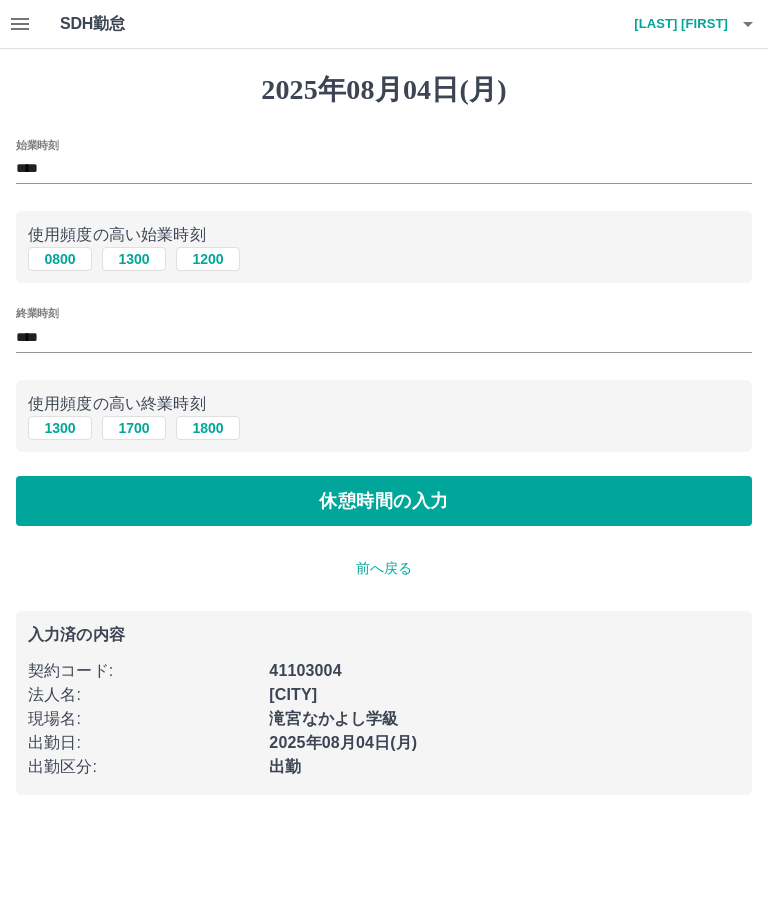 click on "休憩時間の入力" at bounding box center (384, 501) 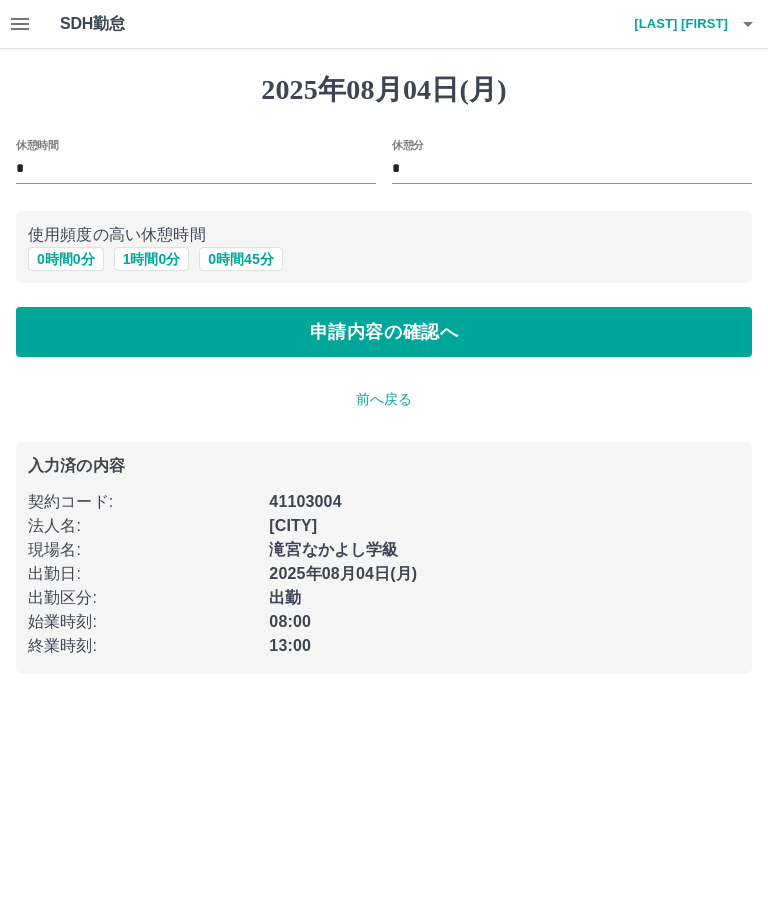 click on "0 時間 0 分" at bounding box center [66, 259] 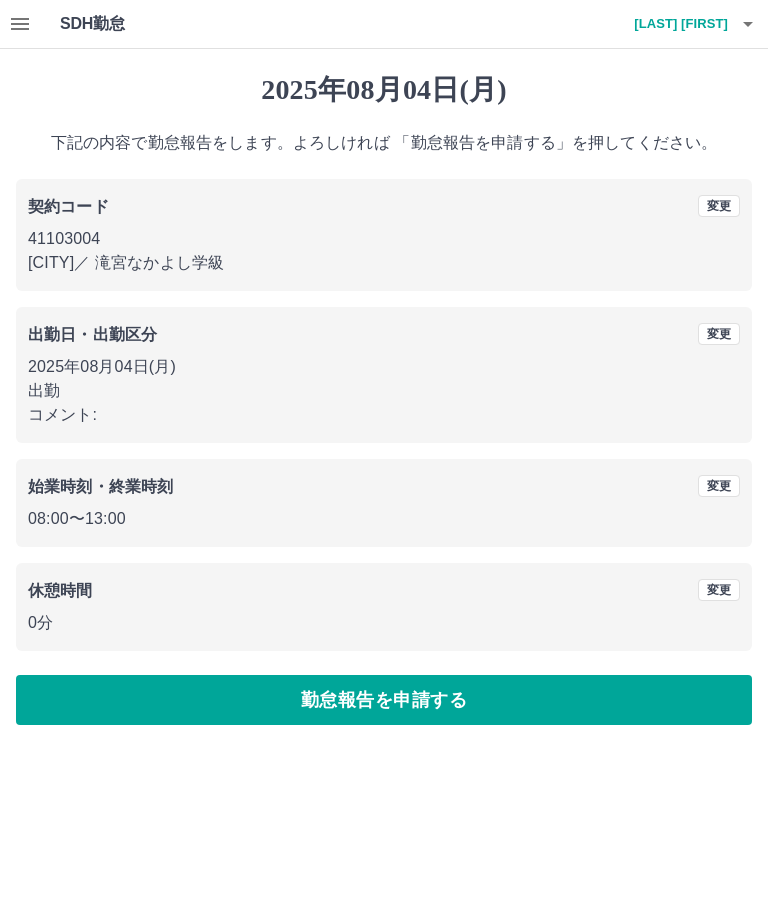 click on "勤怠報告を申請する" at bounding box center [384, 700] 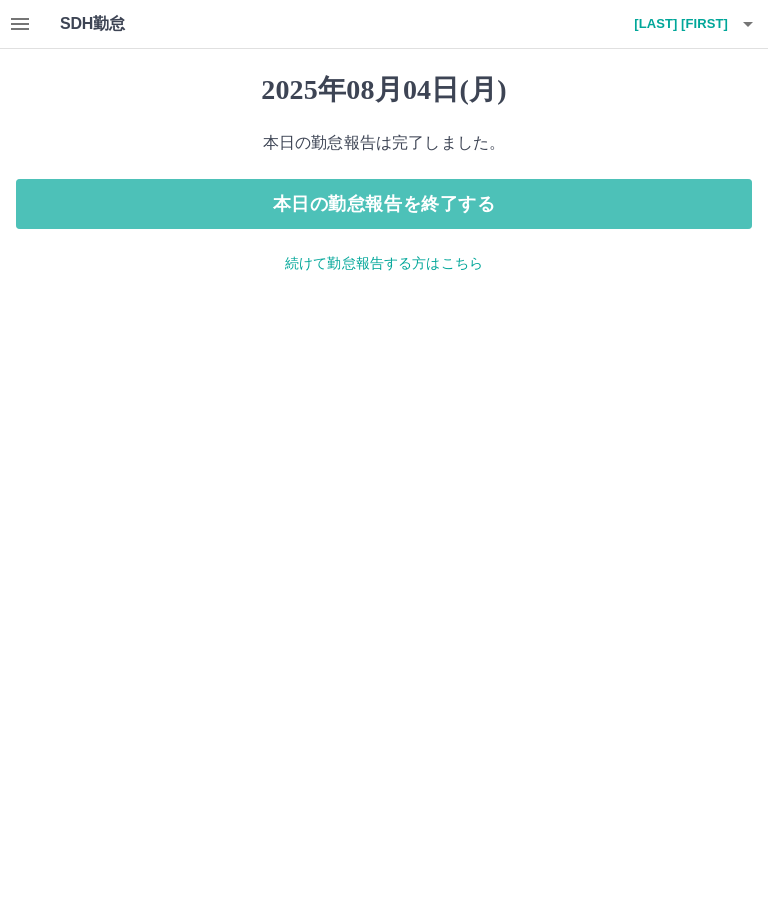 click on "本日の勤怠報告を終了する" at bounding box center [384, 204] 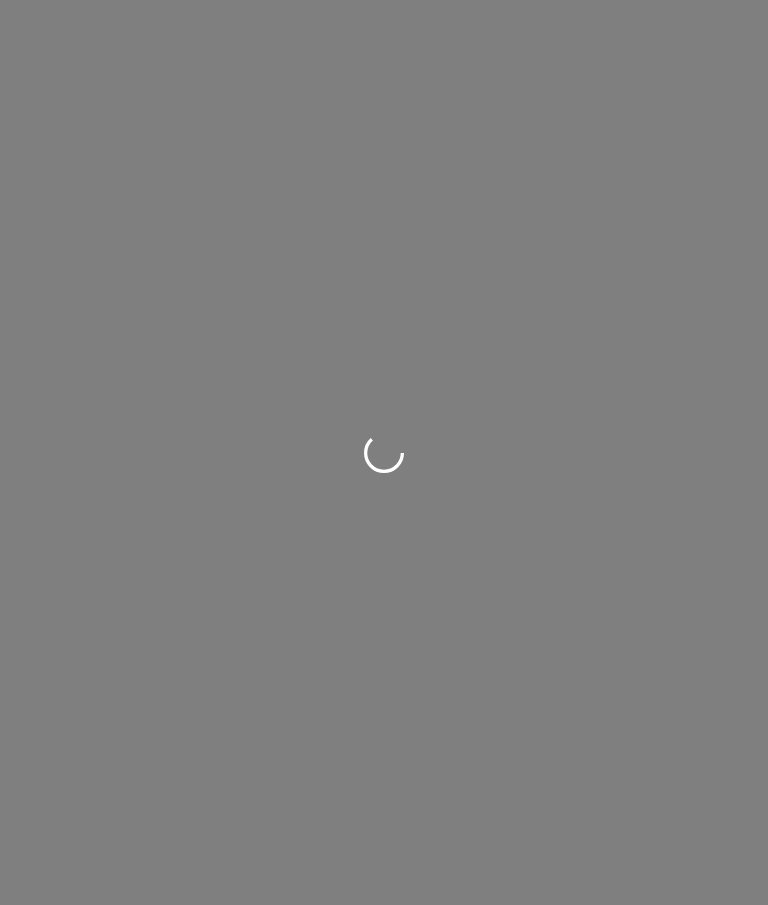 scroll, scrollTop: 0, scrollLeft: 0, axis: both 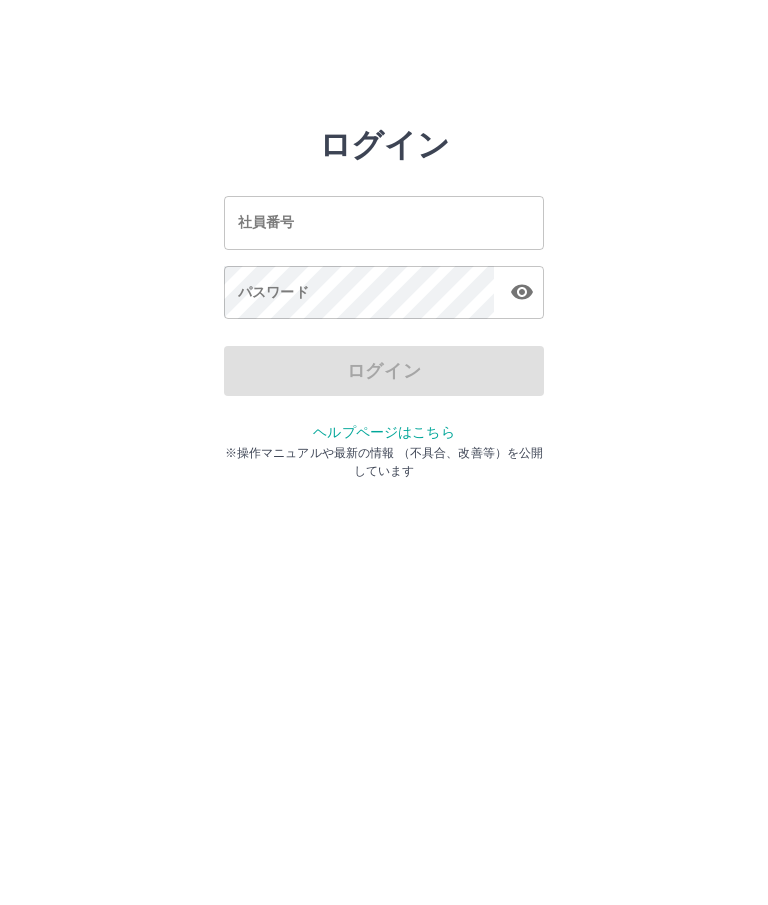 click on "社員番号" at bounding box center [384, 222] 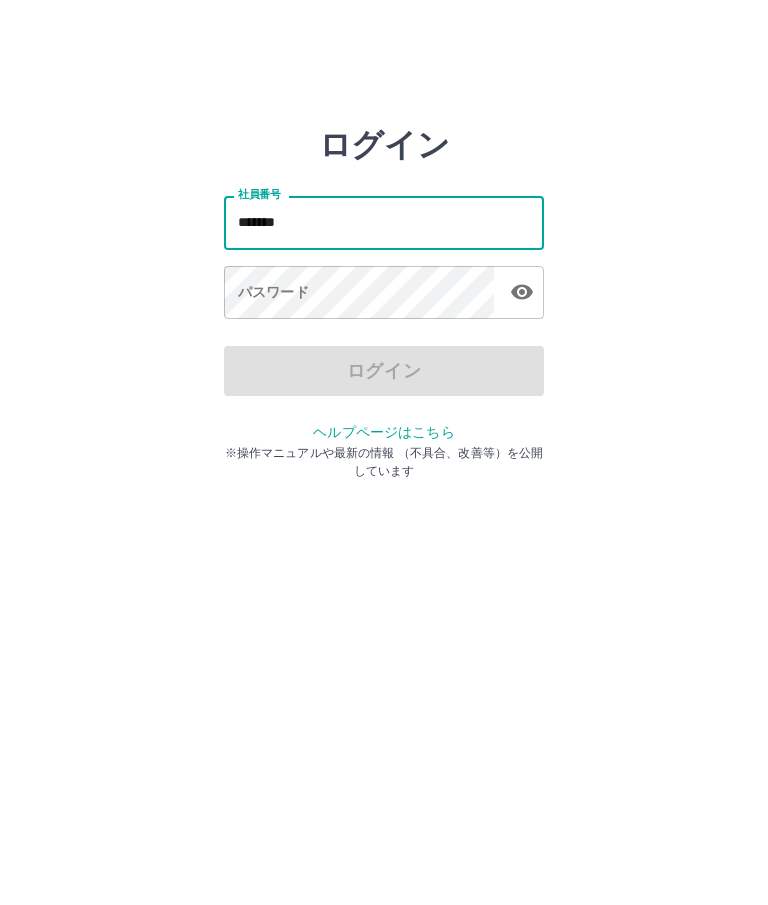 type on "*******" 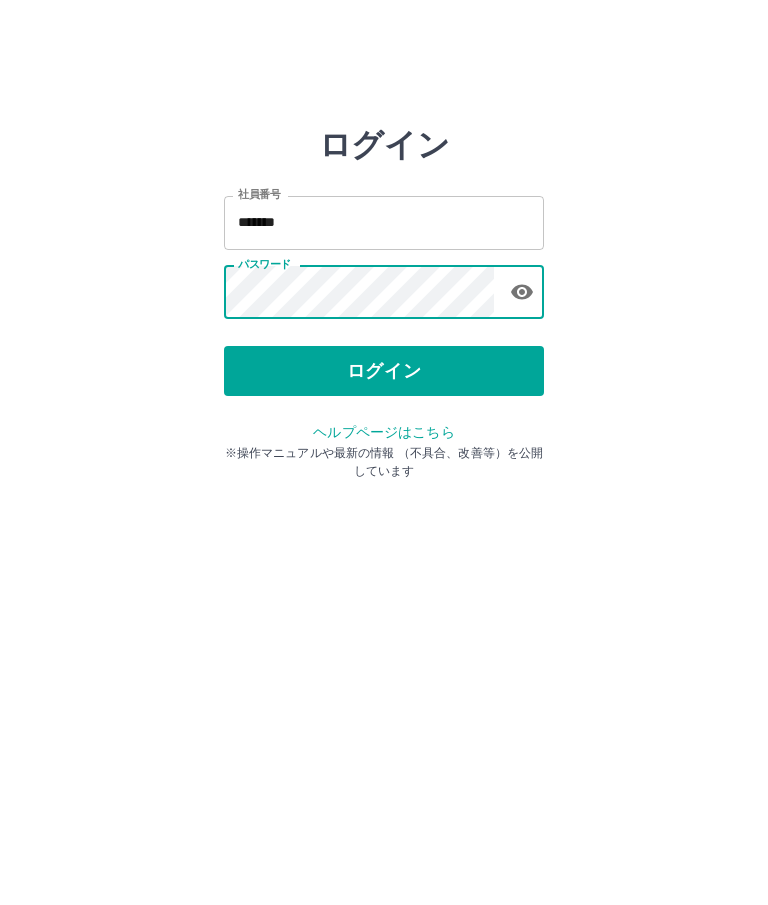 click on "ログイン" at bounding box center (384, 371) 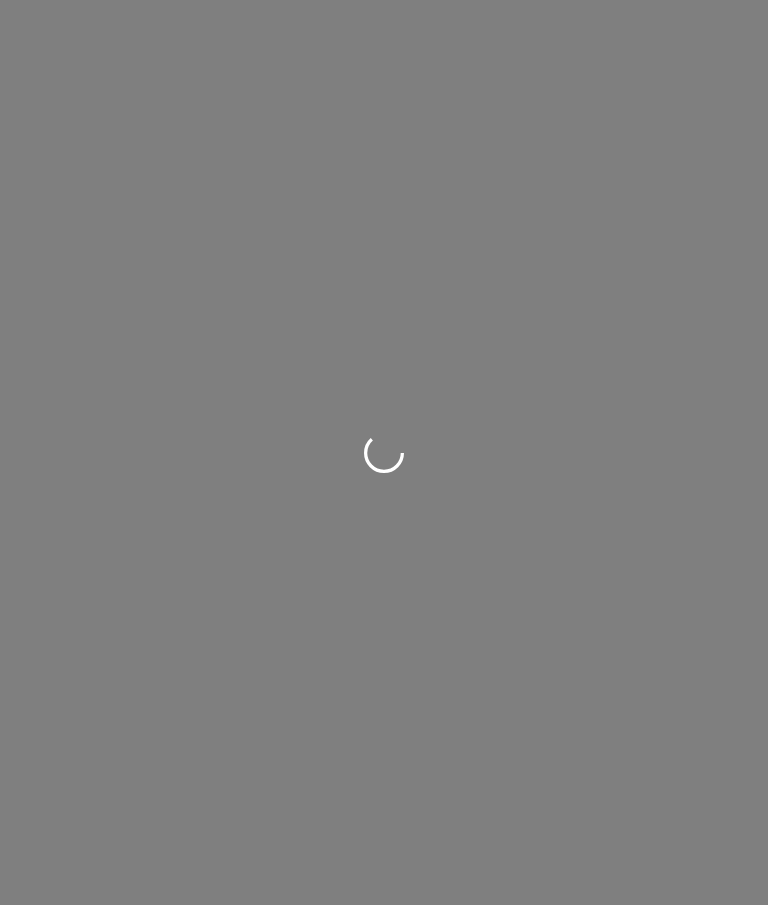 scroll, scrollTop: 0, scrollLeft: 0, axis: both 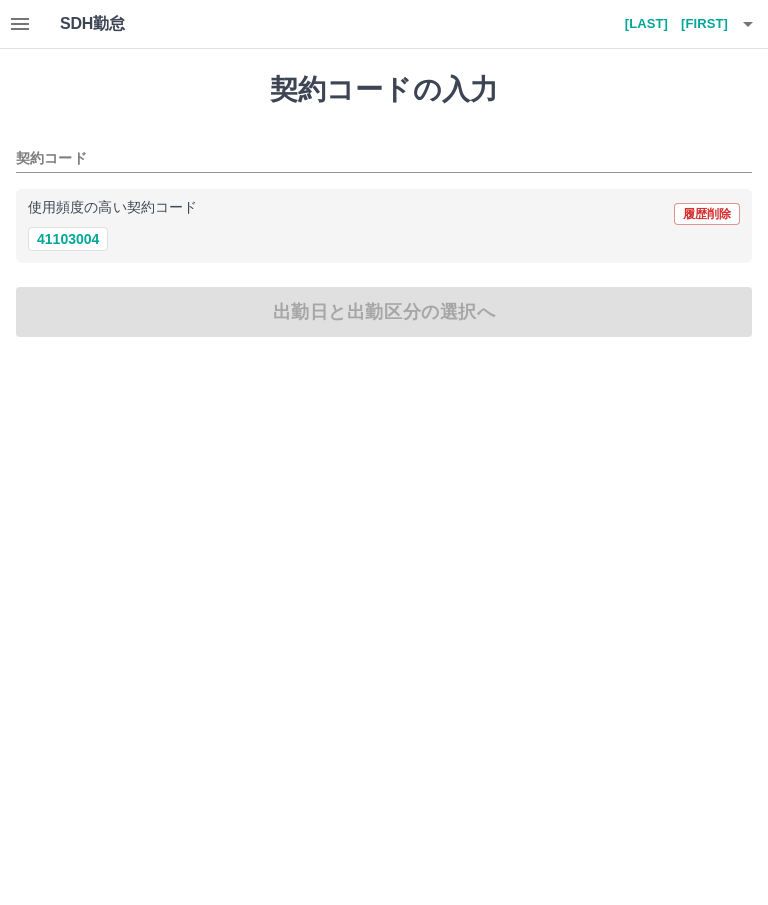 click on "41103004" at bounding box center [384, 239] 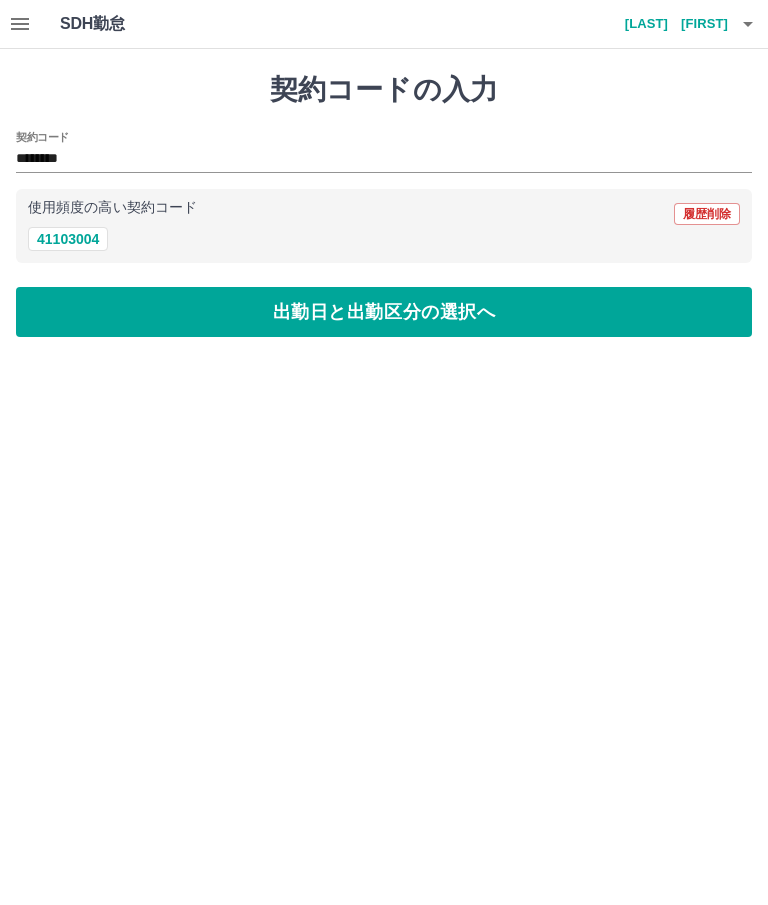 click on "出勤日と出勤区分の選択へ" at bounding box center [384, 312] 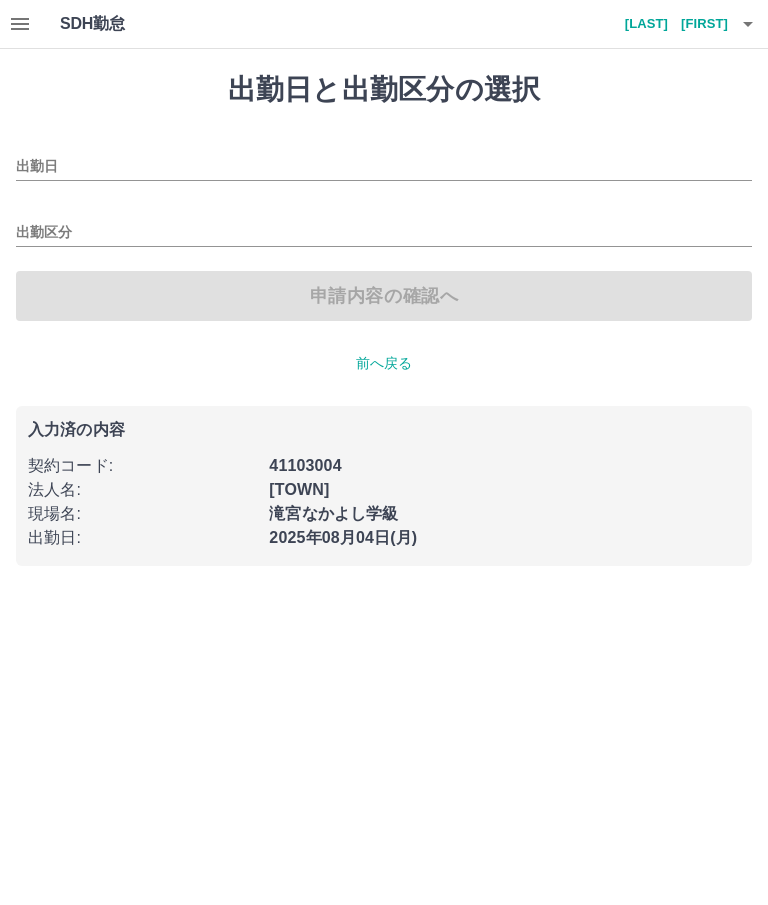 type on "**********" 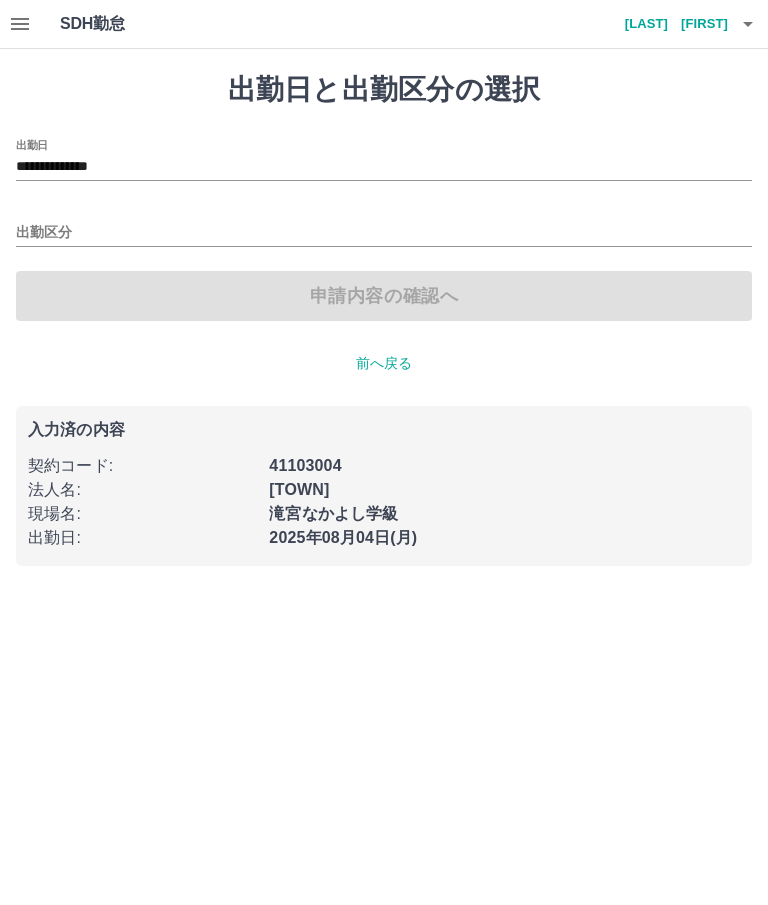 click on "出勤区分" at bounding box center (384, 233) 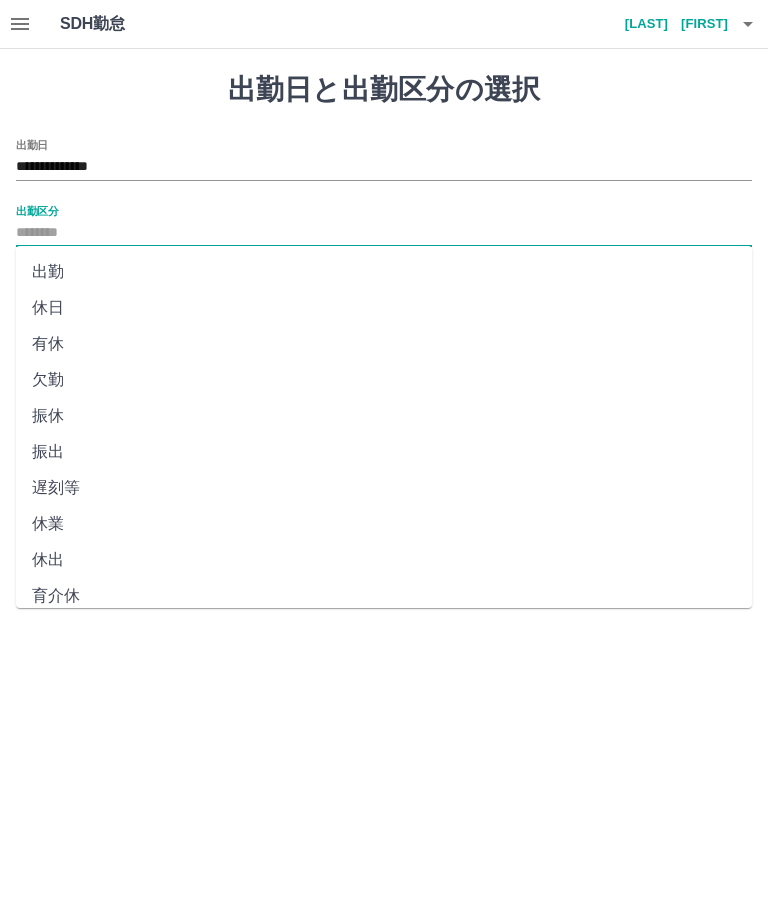 click on "出勤" at bounding box center (384, 272) 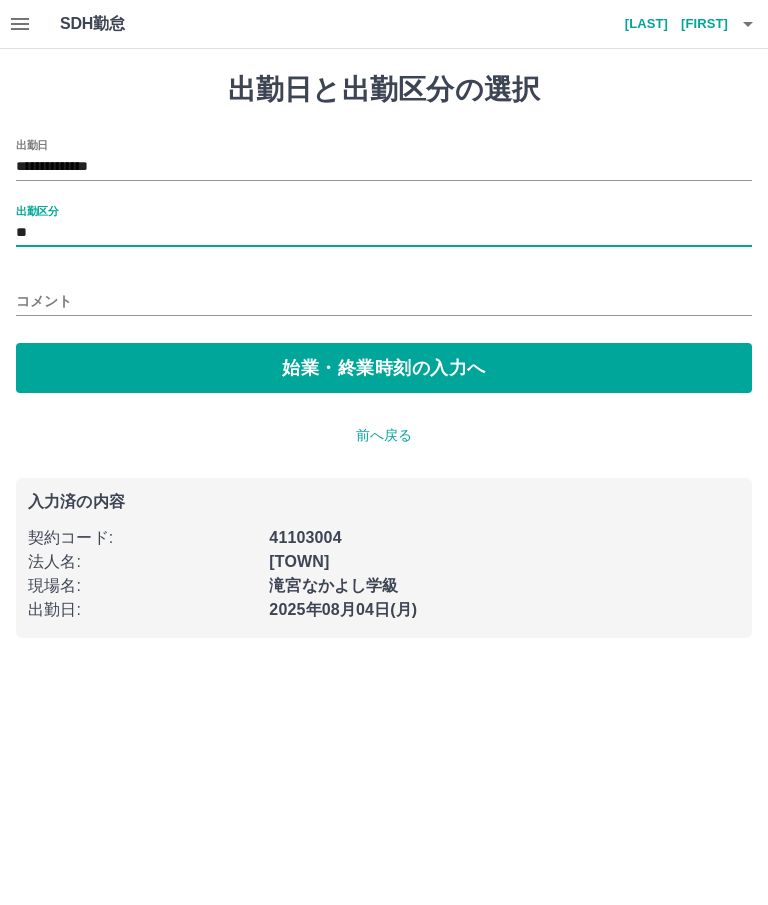 type on "**" 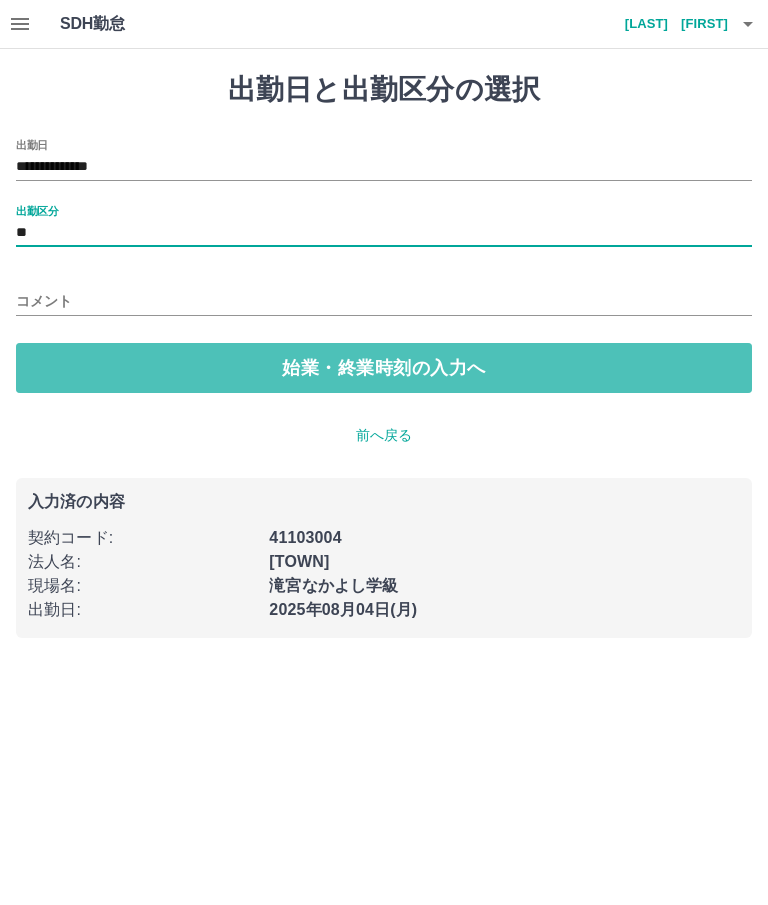 click on "始業・終業時刻の入力へ" at bounding box center [384, 368] 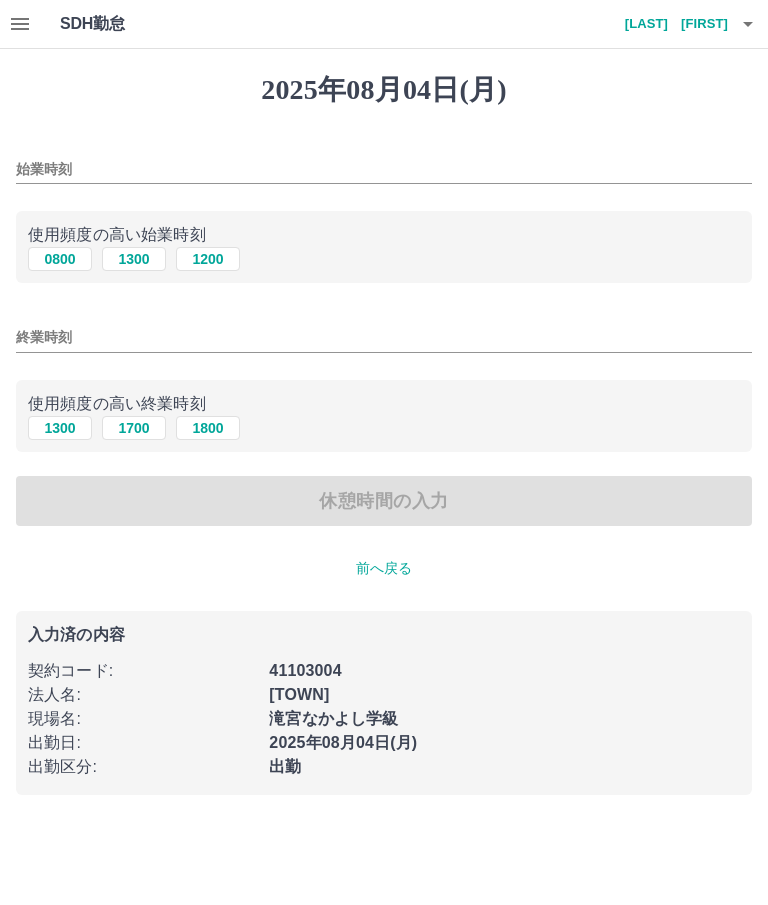 click on "0800" at bounding box center [60, 259] 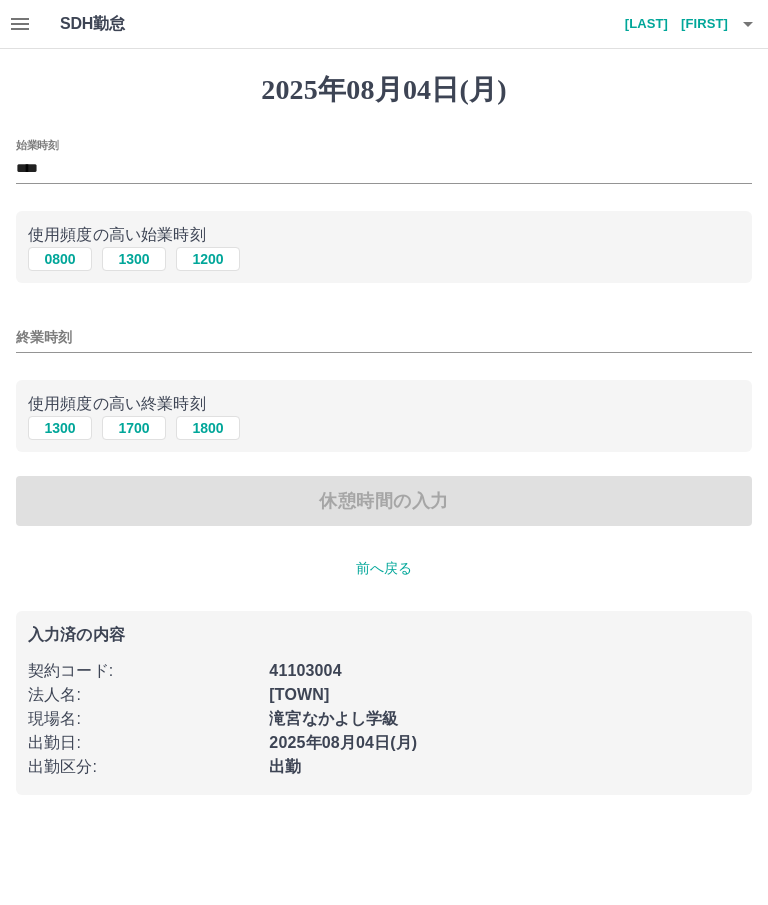 click on "1700" at bounding box center (134, 428) 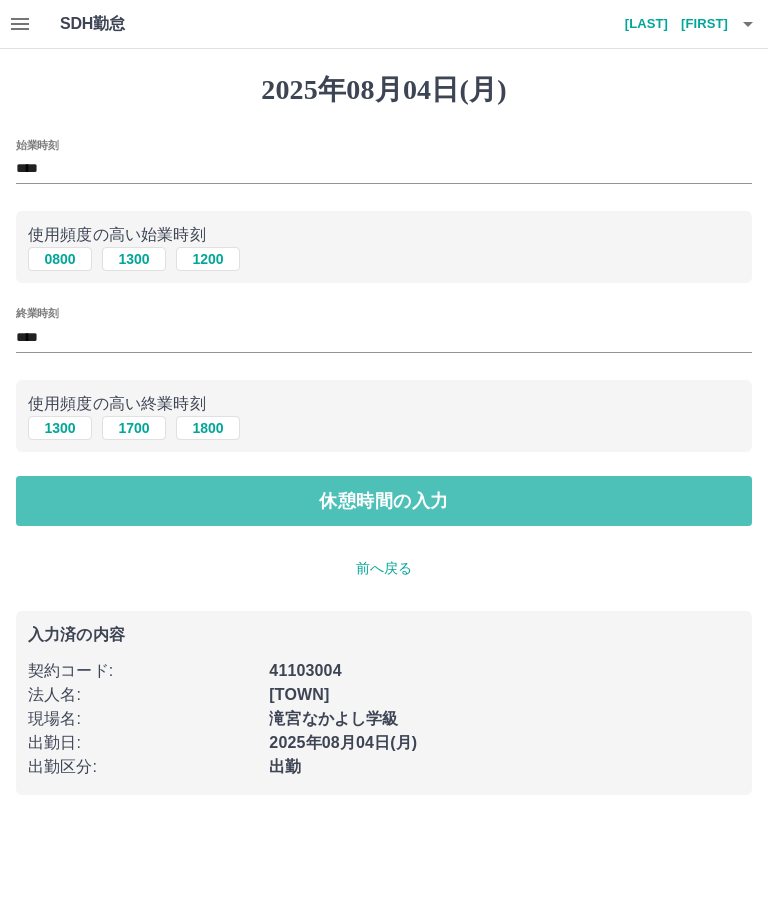 click on "休憩時間の入力" at bounding box center (384, 501) 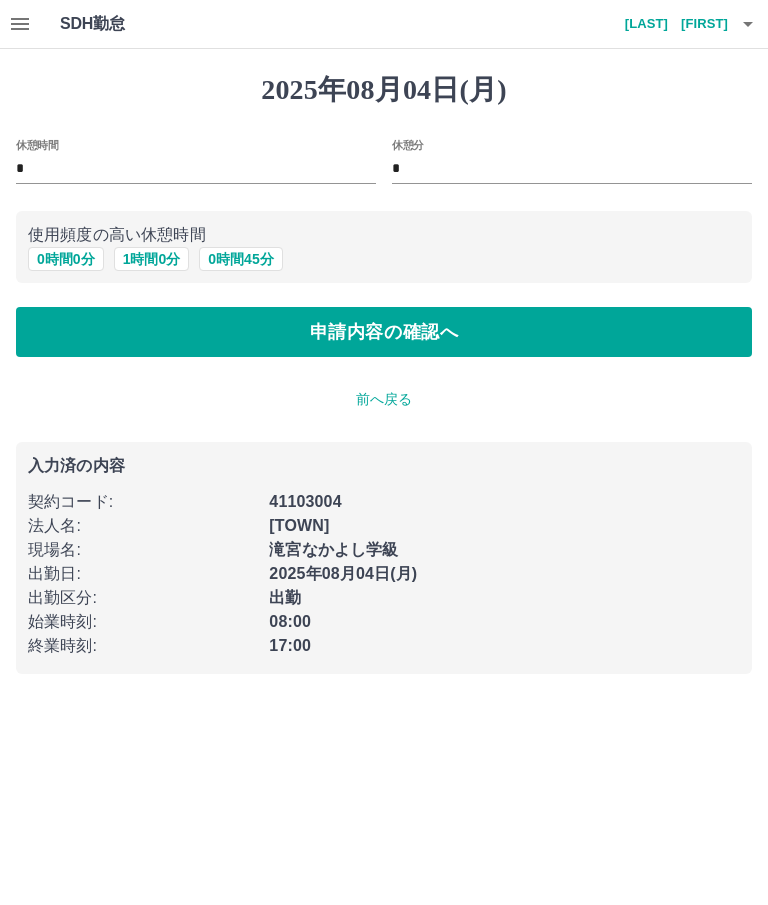 click on "1 時間 0 分" at bounding box center [152, 259] 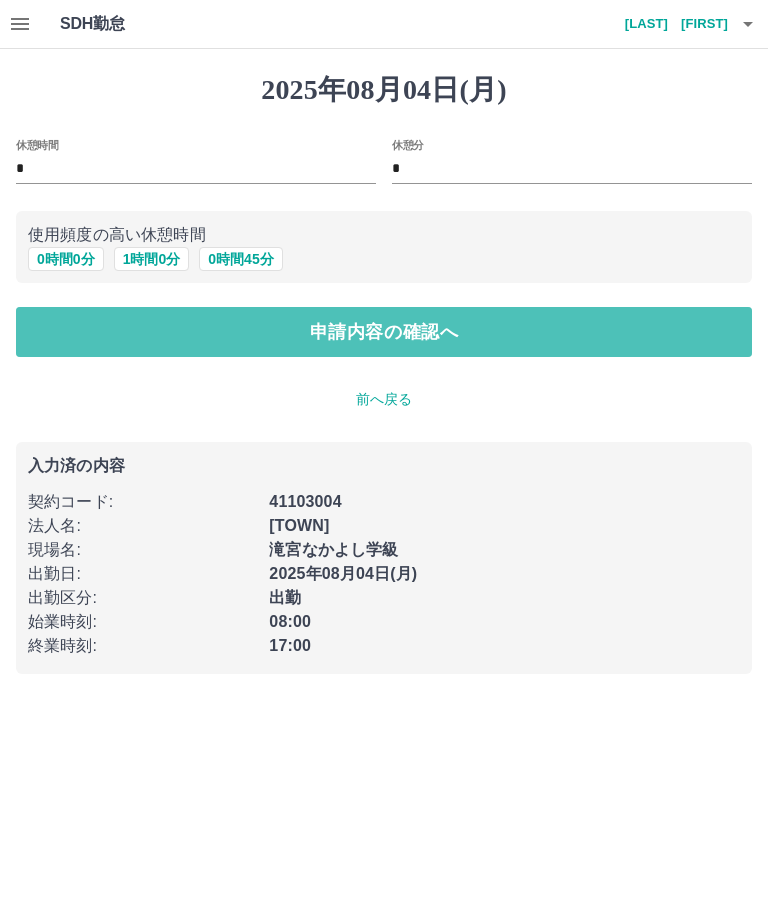 click on "申請内容の確認へ" at bounding box center [384, 332] 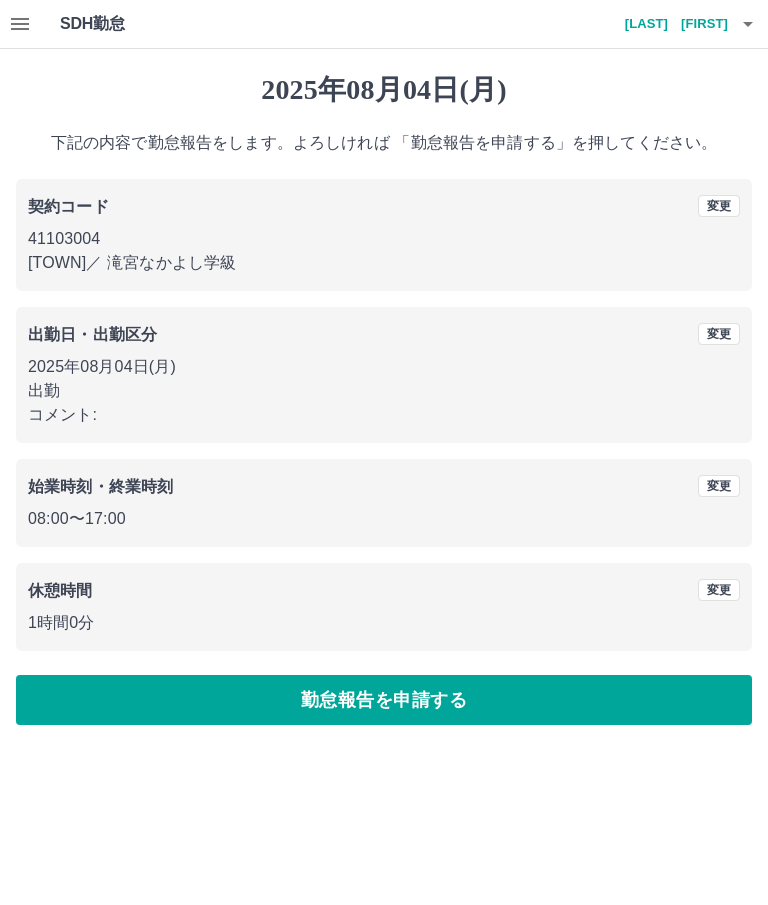 click on "勤怠報告を申請する" at bounding box center (384, 700) 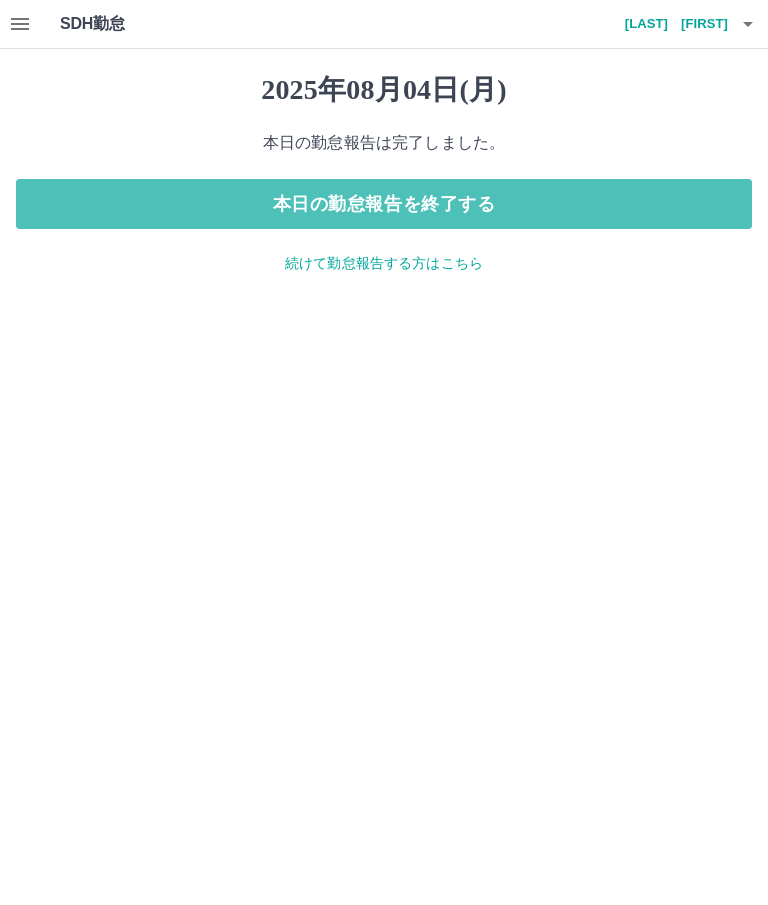 click on "本日の勤怠報告を終了する" at bounding box center (384, 204) 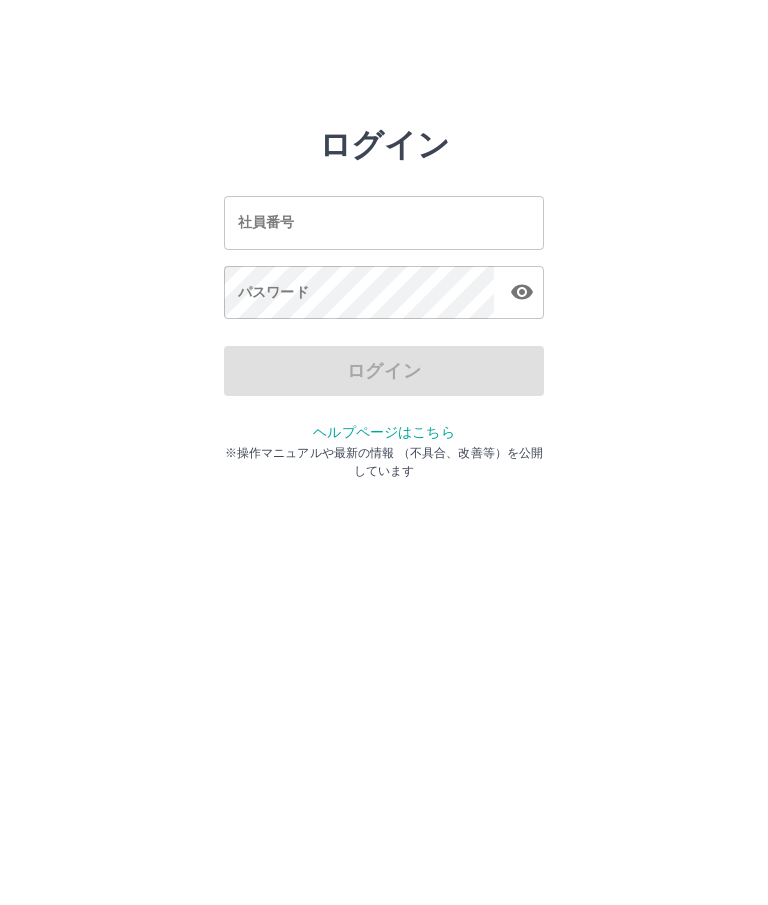 scroll, scrollTop: 0, scrollLeft: 0, axis: both 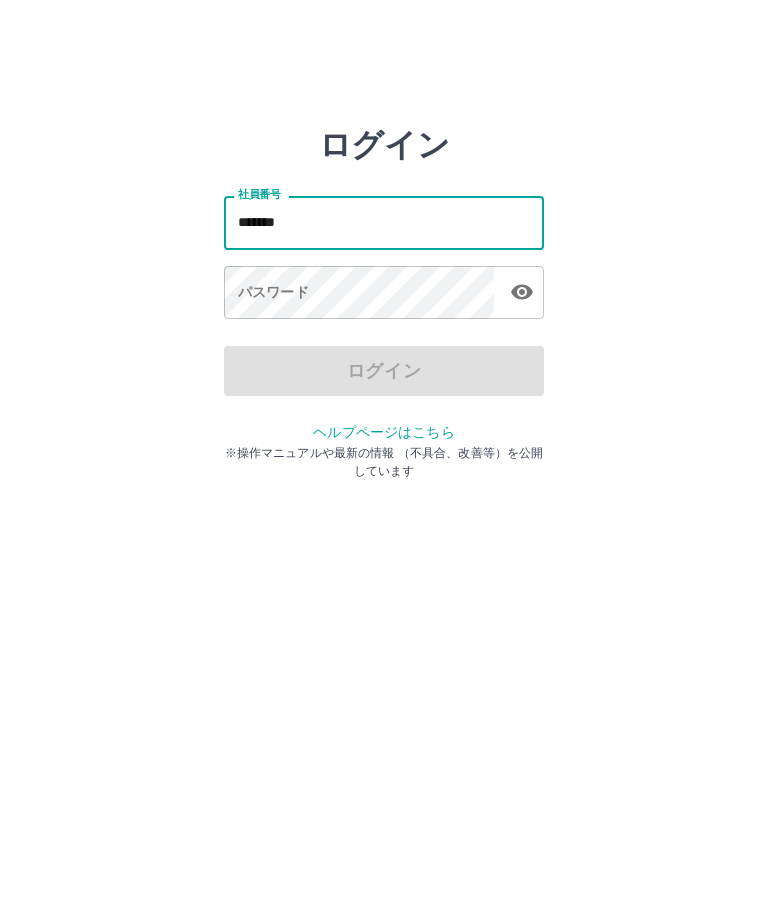 click at bounding box center (522, 292) 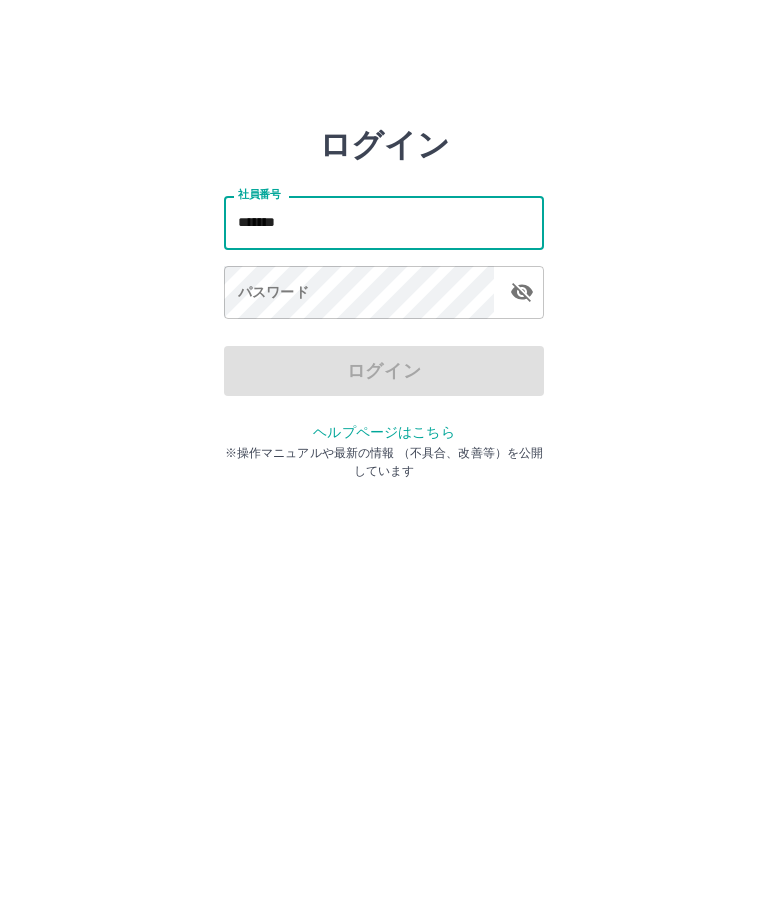 type on "*******" 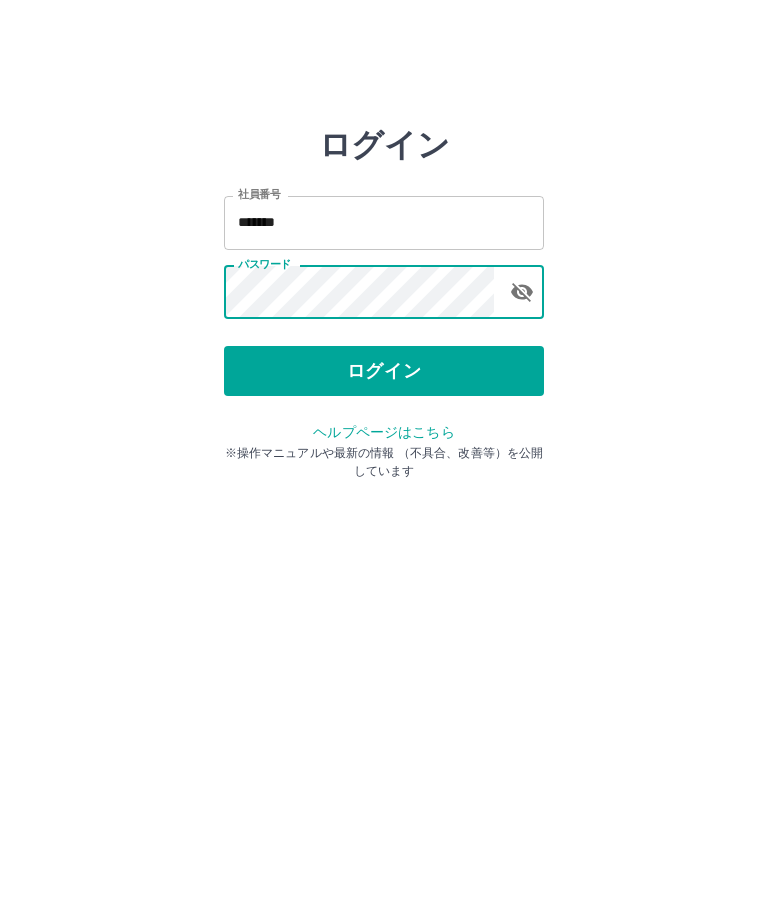 click on "ログイン" at bounding box center [384, 371] 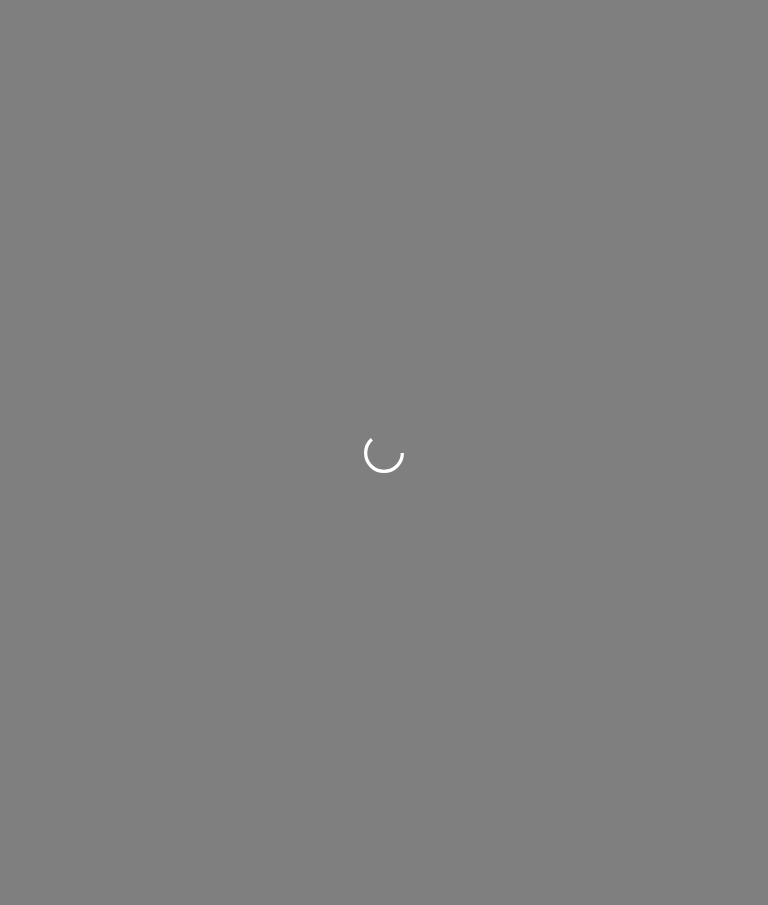 scroll, scrollTop: 0, scrollLeft: 0, axis: both 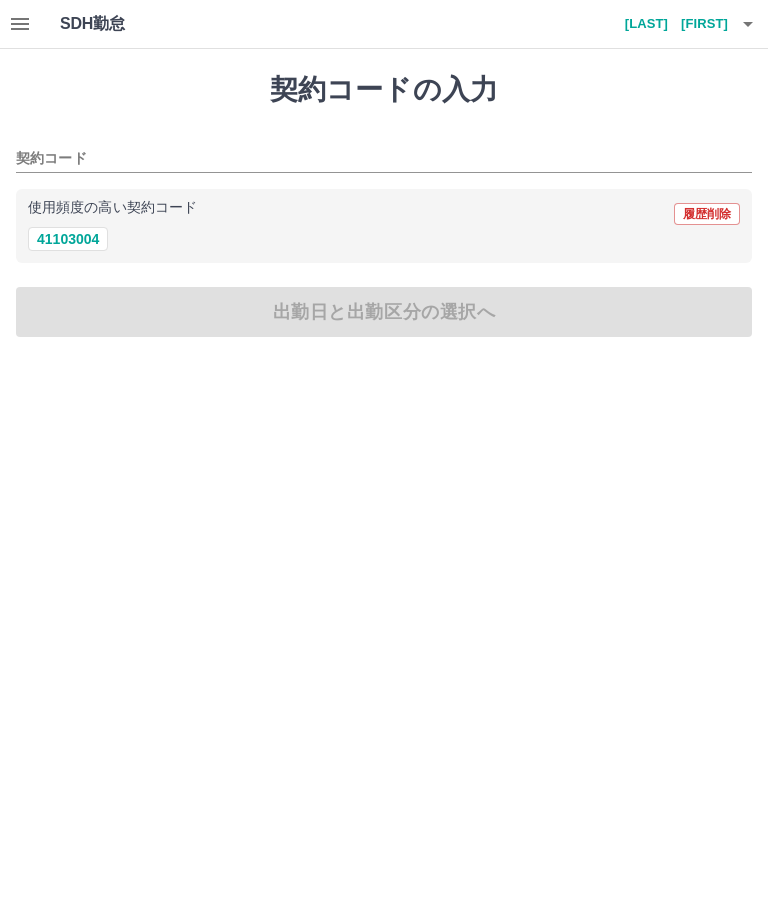 click on "41103004" at bounding box center [68, 239] 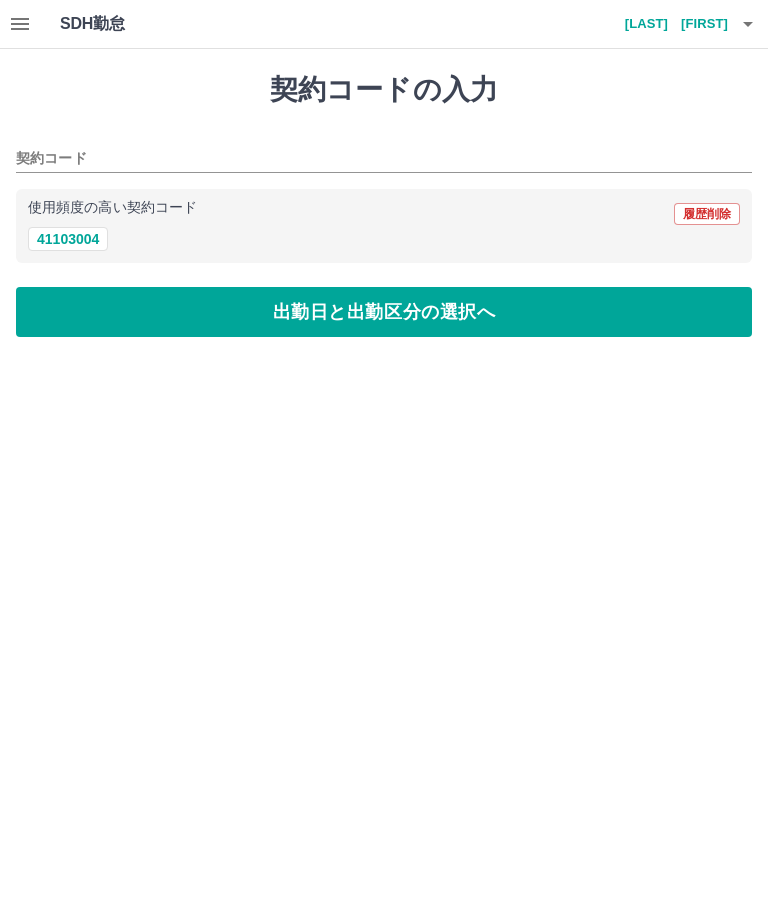 type on "********" 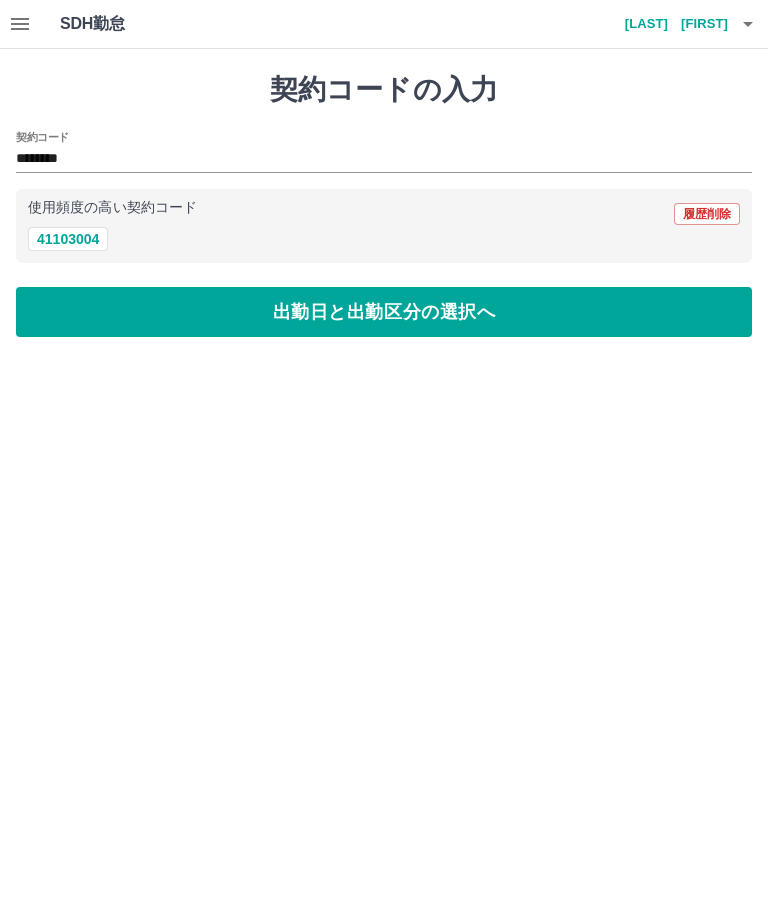 click on "出勤日と出勤区分の選択へ" at bounding box center [384, 312] 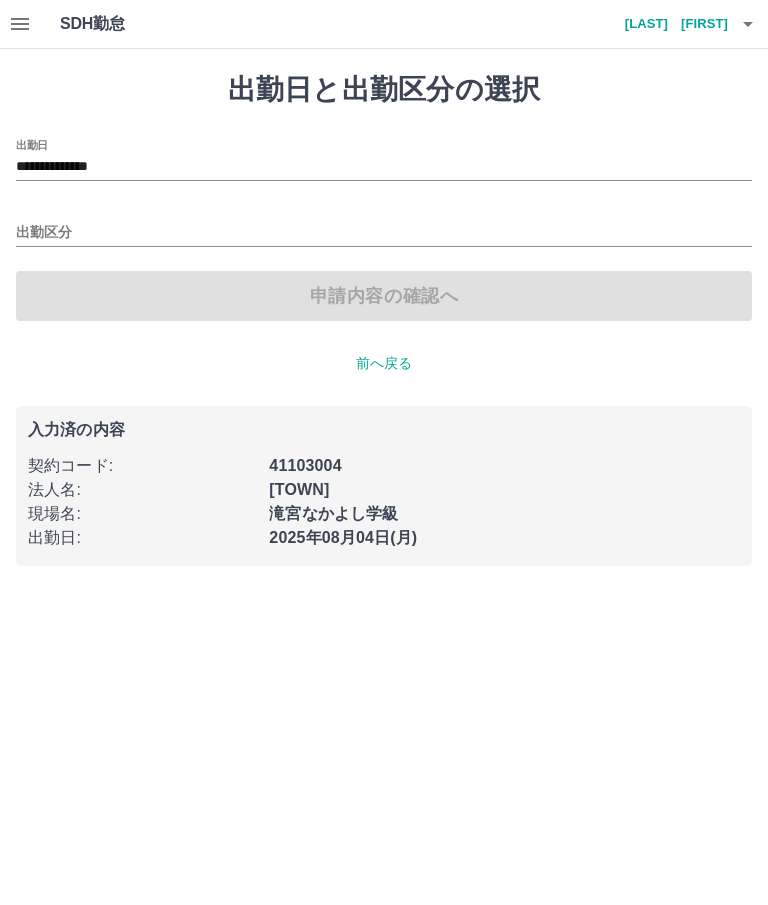 click on "出勤区分" at bounding box center (384, 233) 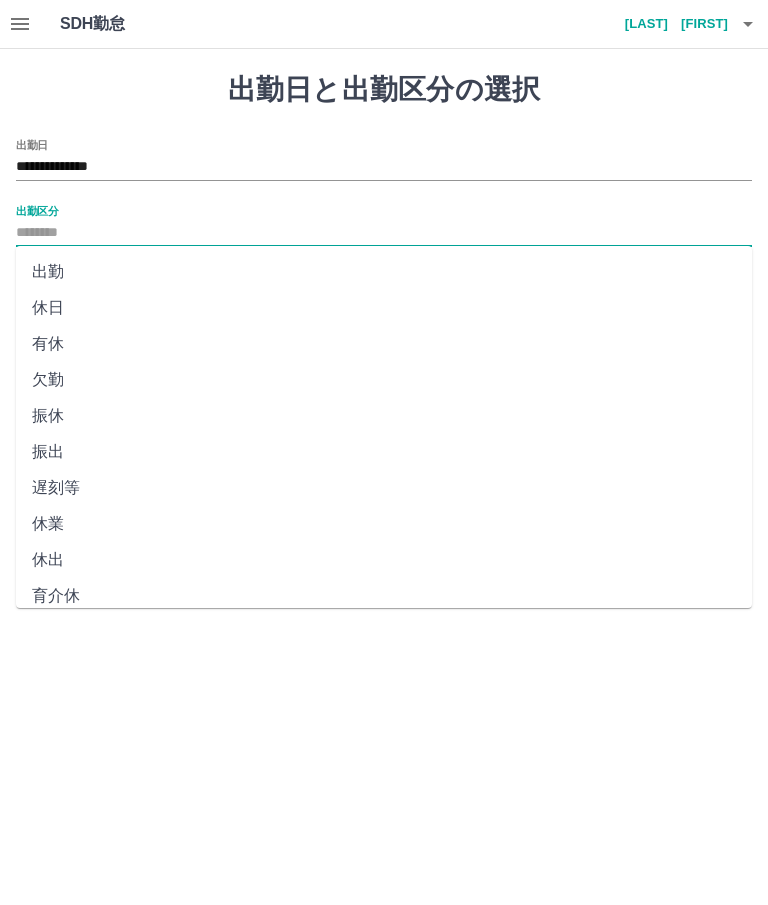 click on "出勤" at bounding box center [384, 272] 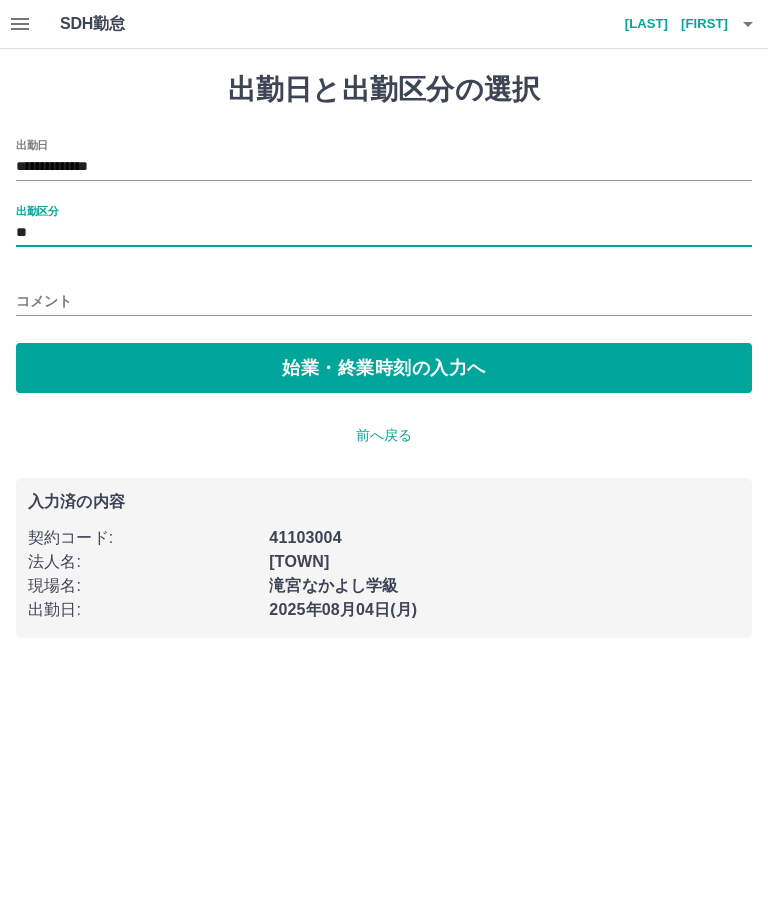 click on "始業・終業時刻の入力へ" at bounding box center [384, 368] 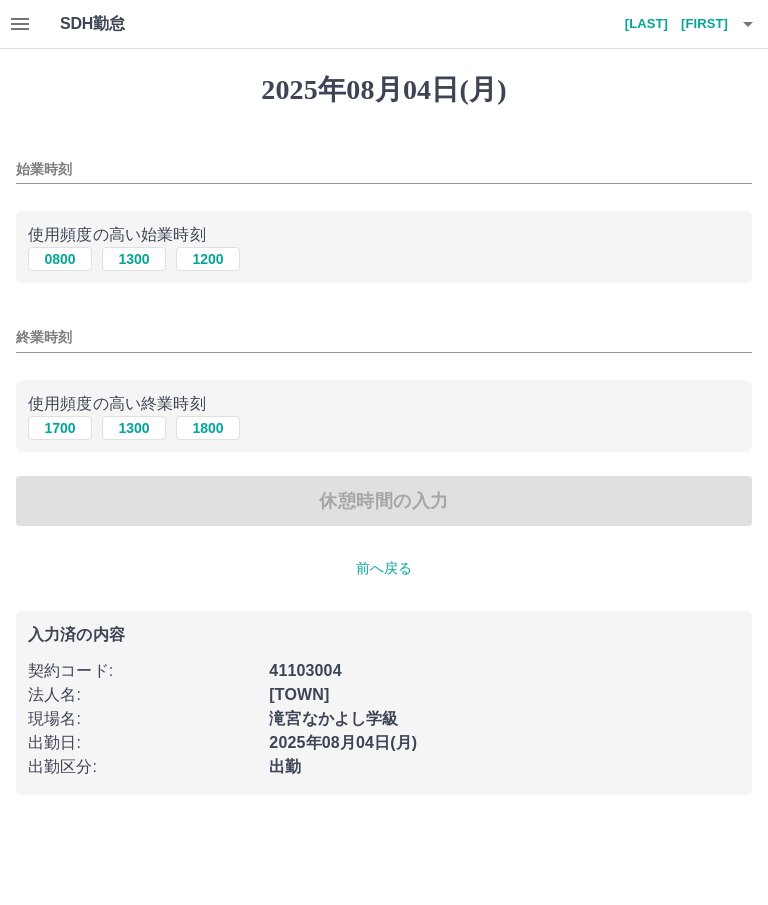 click on "0800" at bounding box center (60, 259) 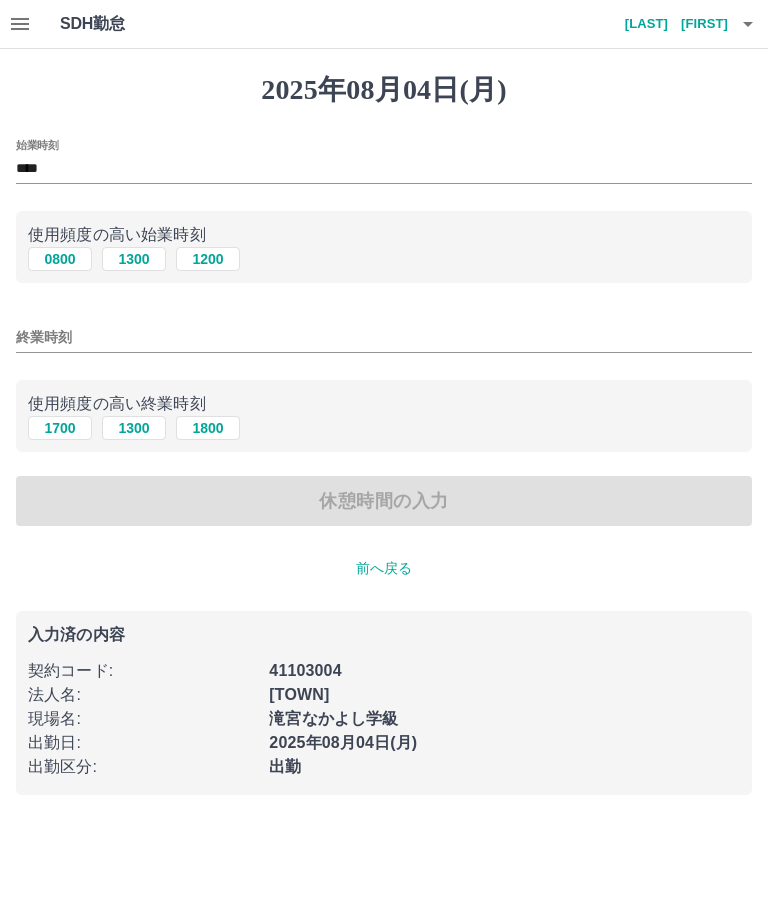 click on "1700" at bounding box center [60, 428] 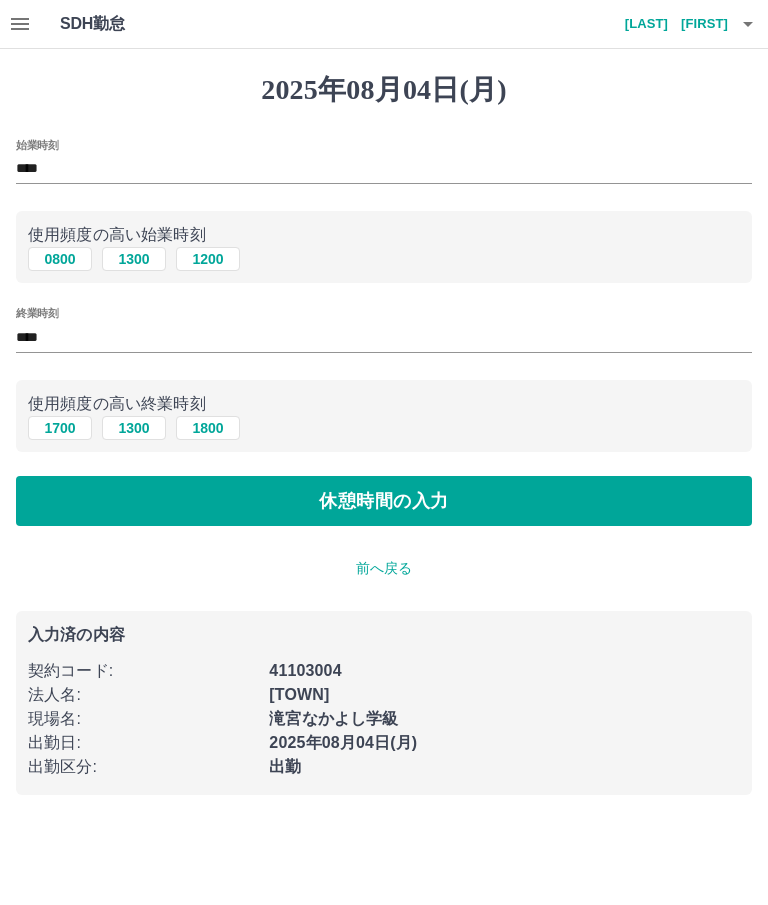 click on "休憩時間の入力" at bounding box center (384, 501) 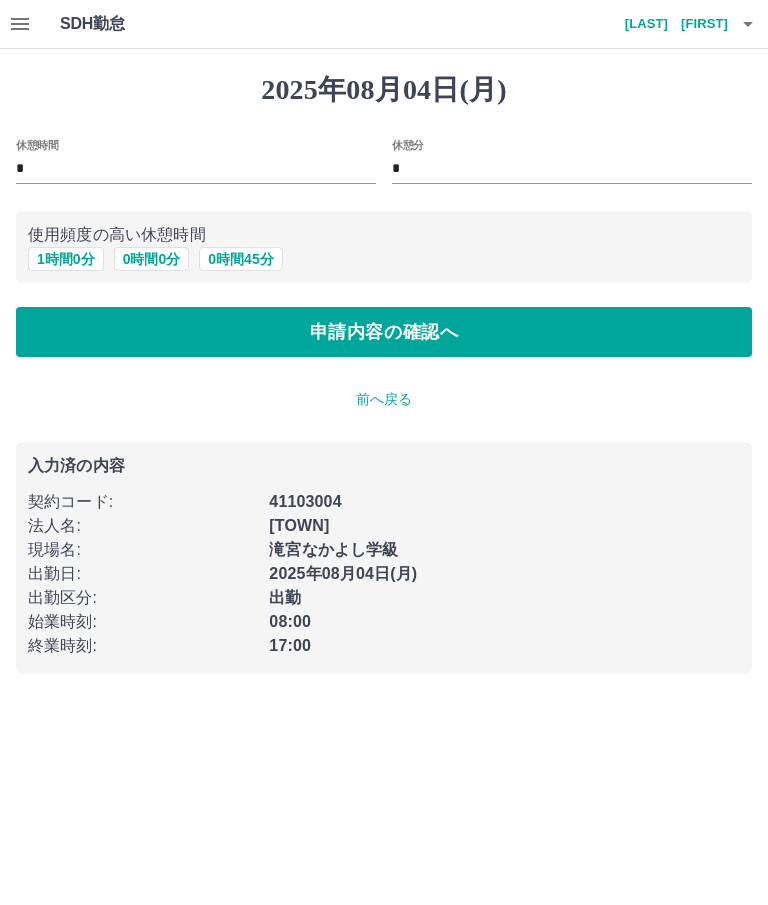 click on "1 時間 0 分" at bounding box center [66, 259] 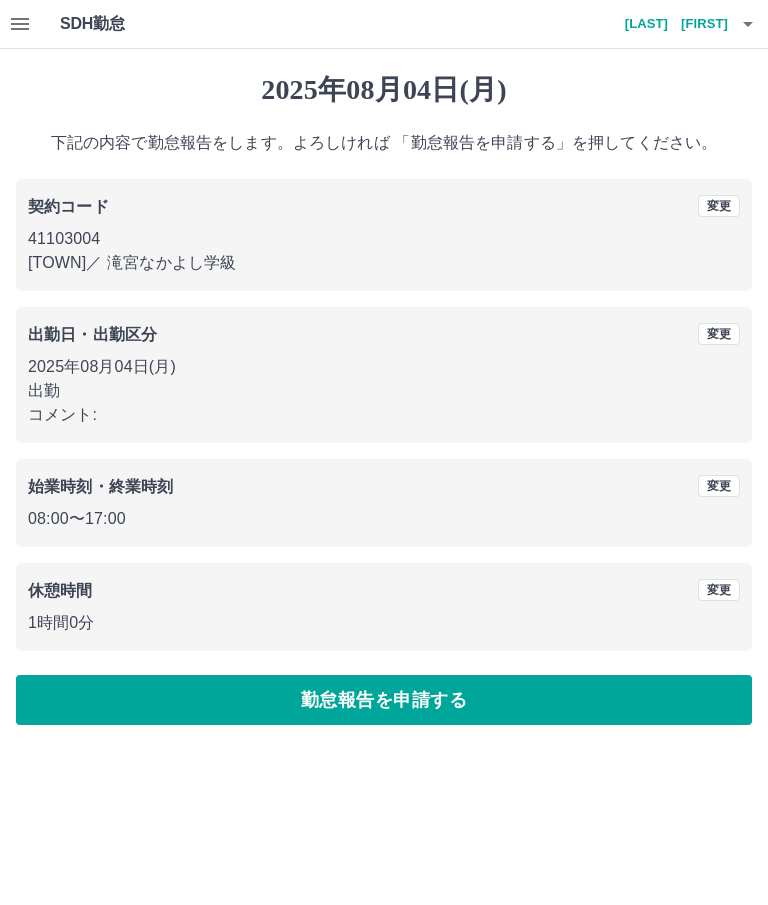 click on "勤怠報告を申請する" at bounding box center [384, 700] 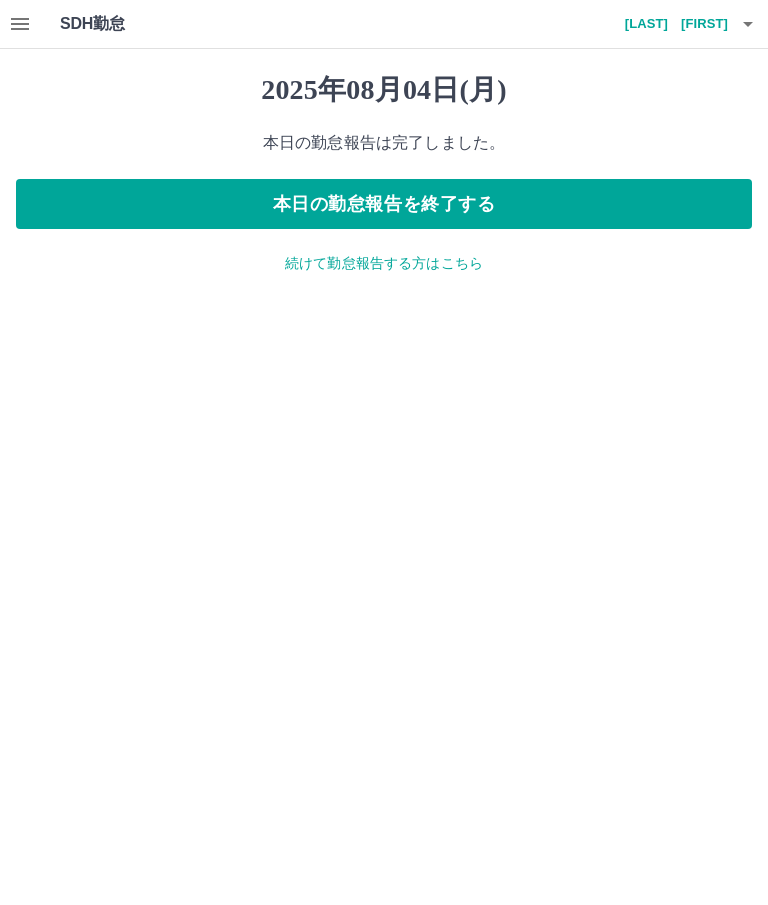 click on "本日の勤怠報告を終了する" at bounding box center (384, 204) 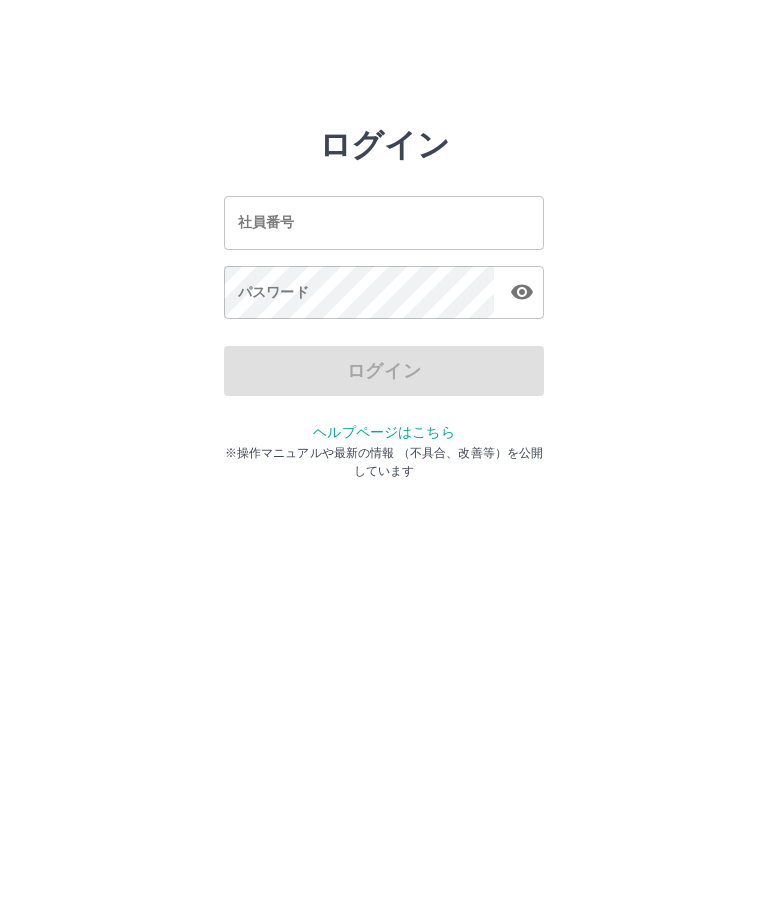 scroll, scrollTop: 0, scrollLeft: 0, axis: both 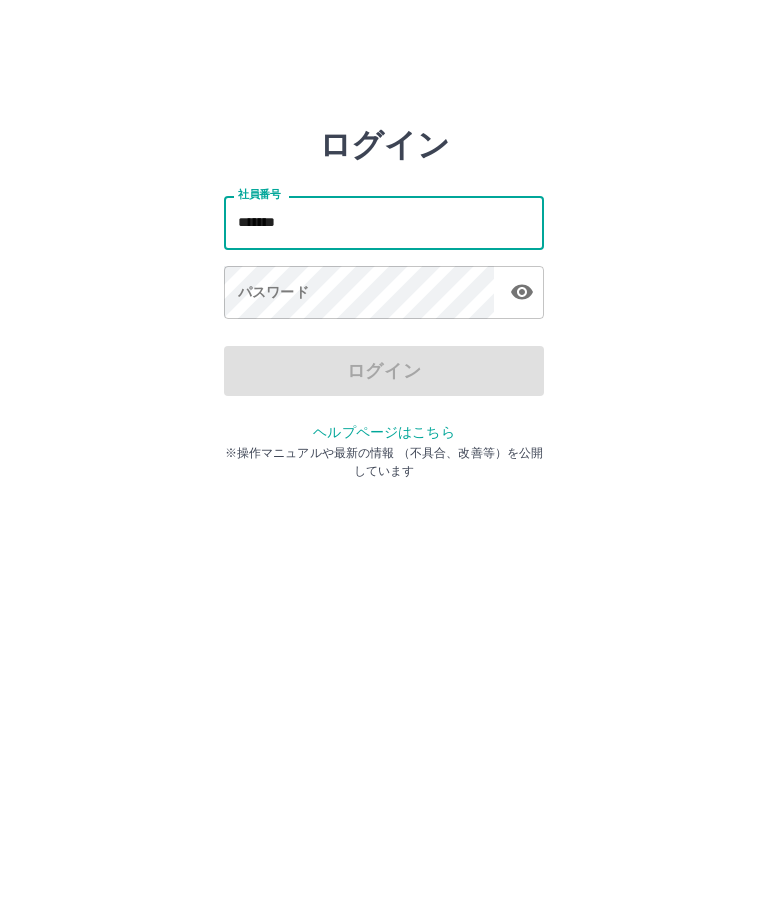 type on "*******" 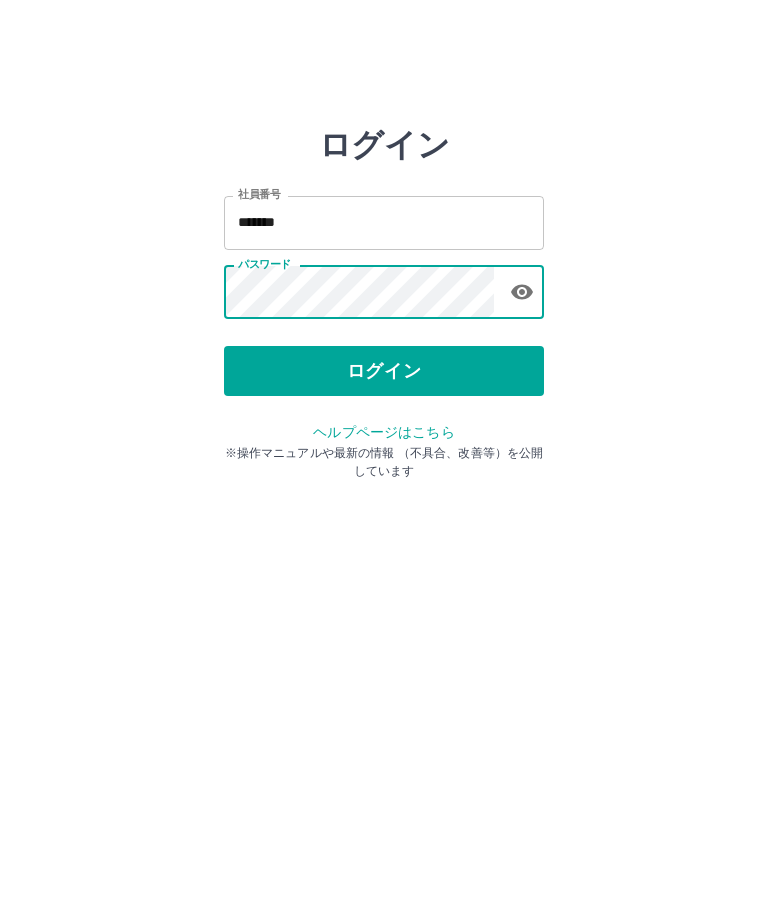 click on "ログイン" at bounding box center (384, 371) 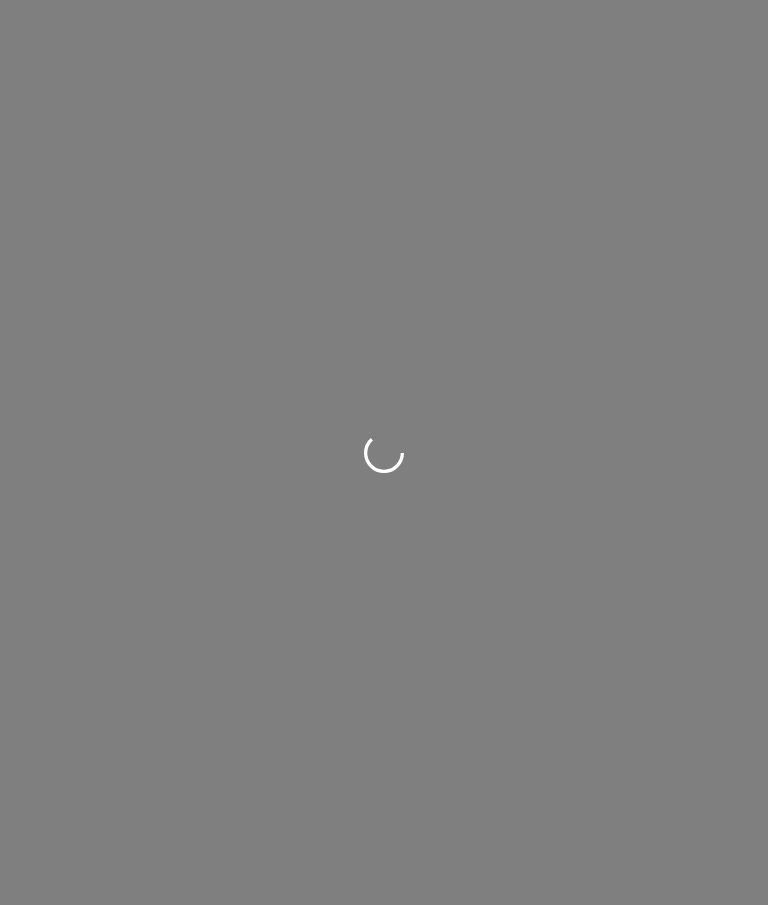 scroll, scrollTop: 0, scrollLeft: 0, axis: both 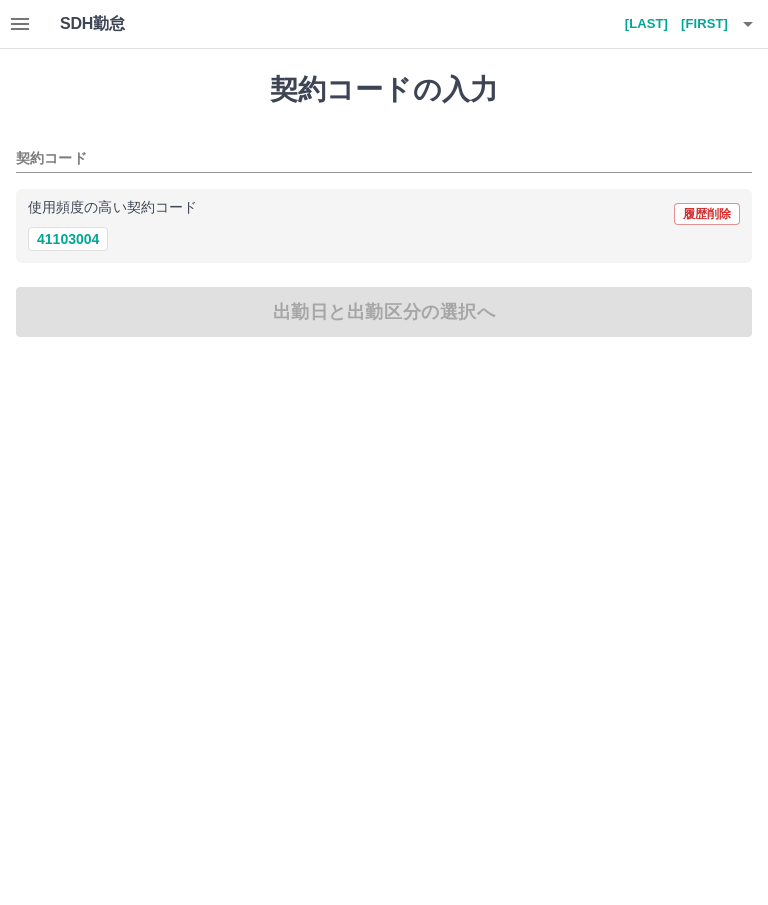 click on "41103004" at bounding box center (68, 239) 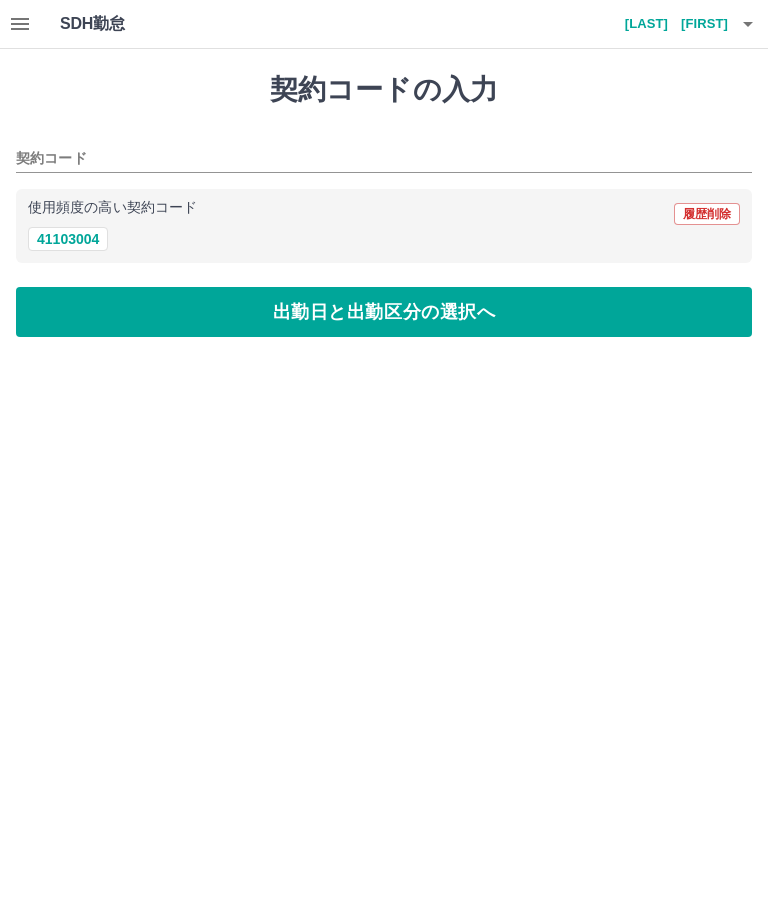 type on "********" 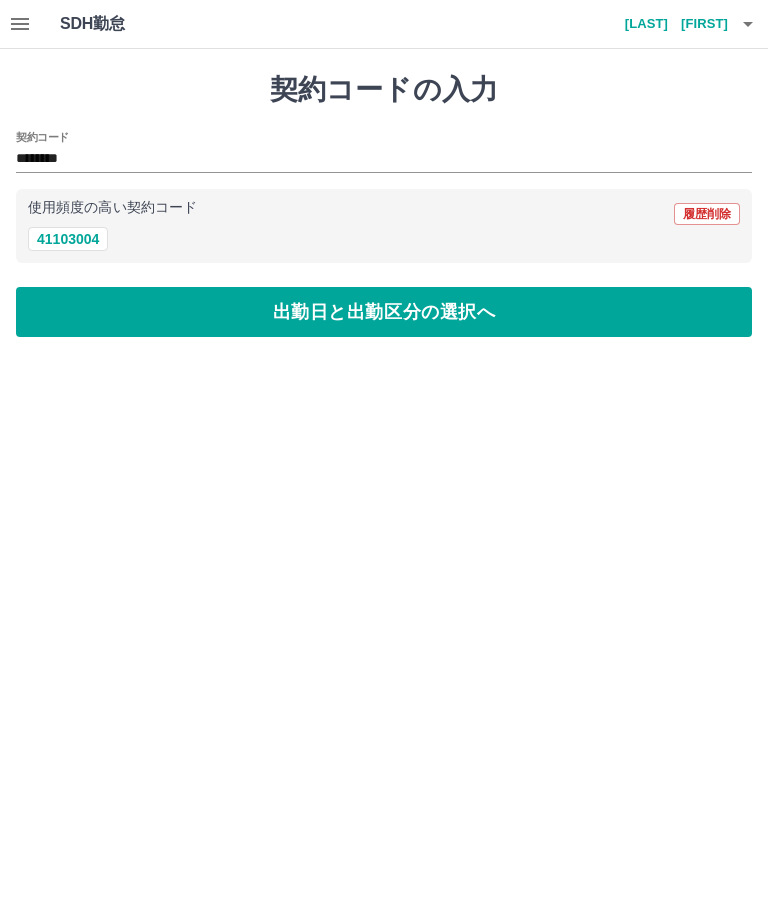 click on "出勤日と出勤区分の選択へ" at bounding box center [384, 312] 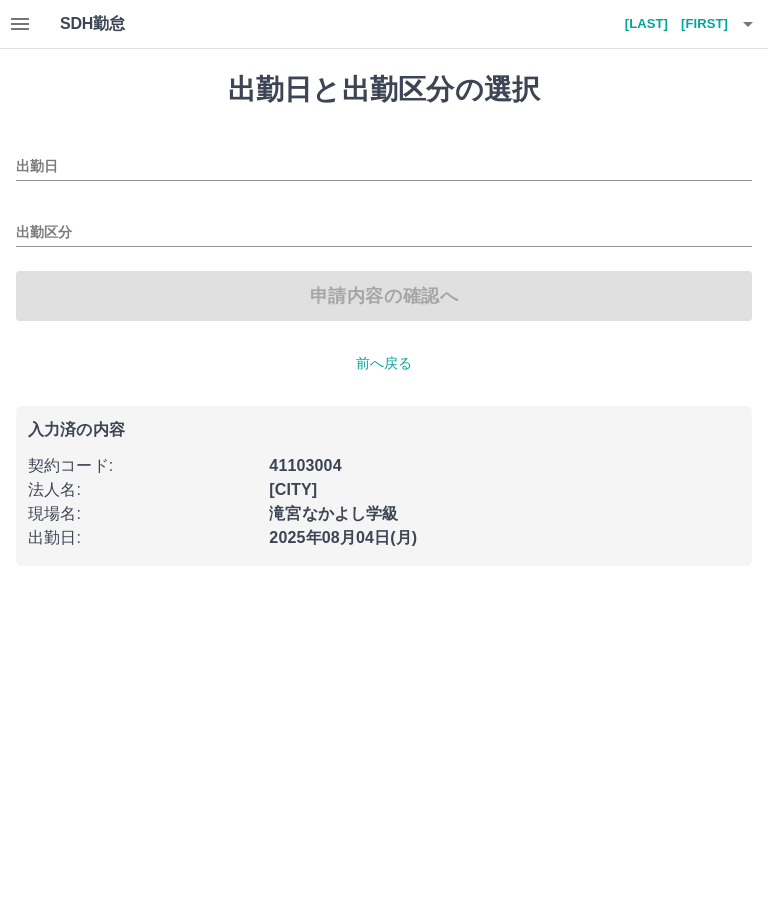 type on "**********" 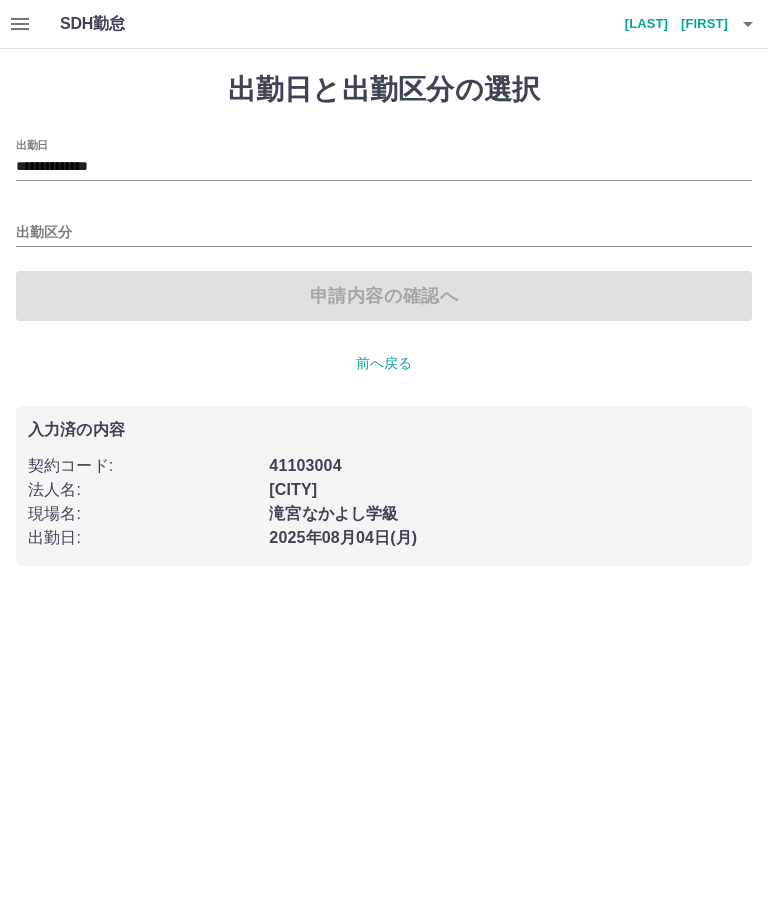 click on "出勤区分" at bounding box center (384, 233) 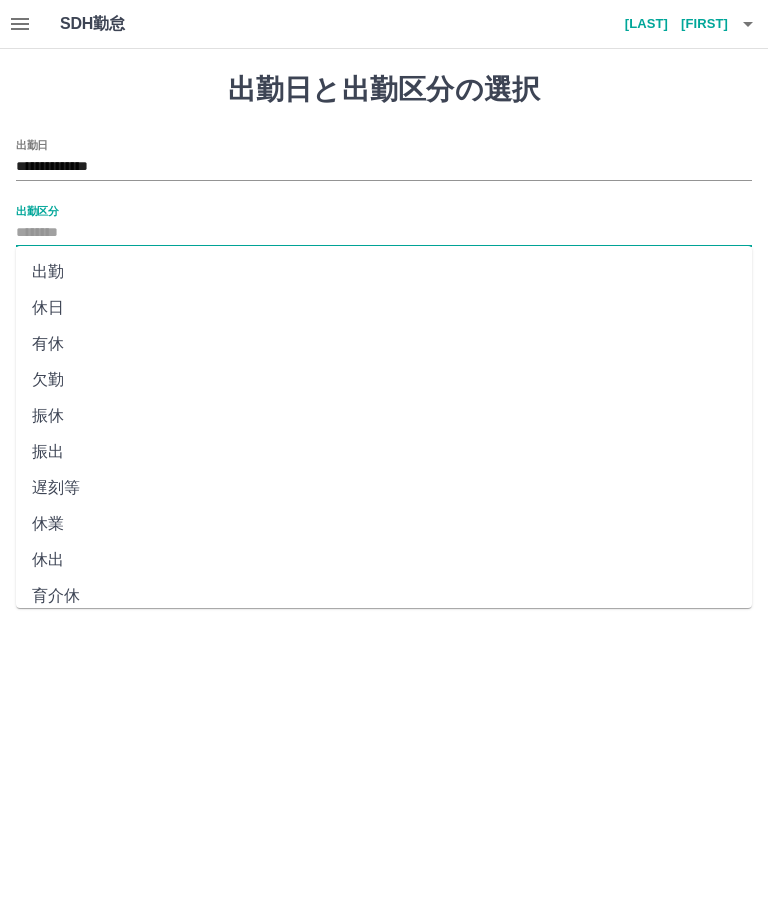 click on "出勤" at bounding box center [384, 272] 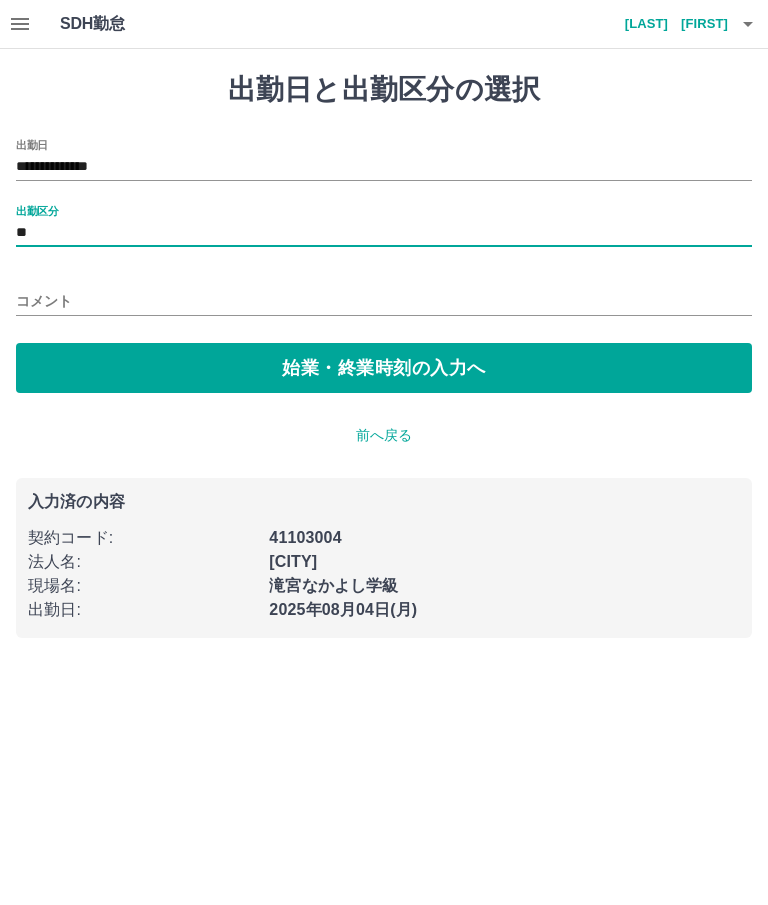 type on "**" 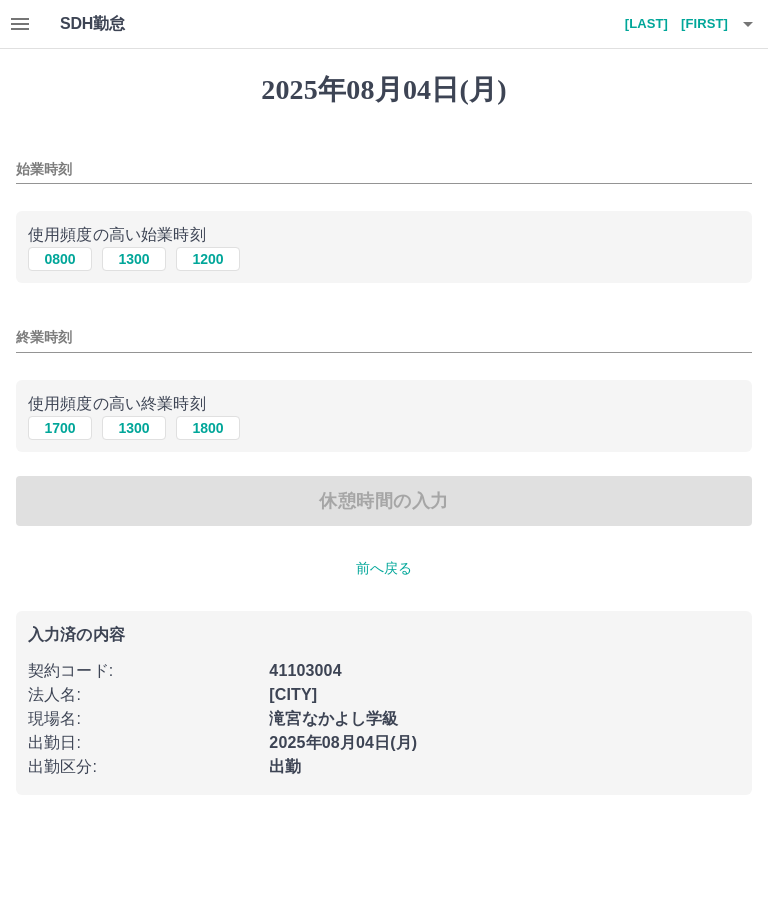 click on "0800" at bounding box center [60, 259] 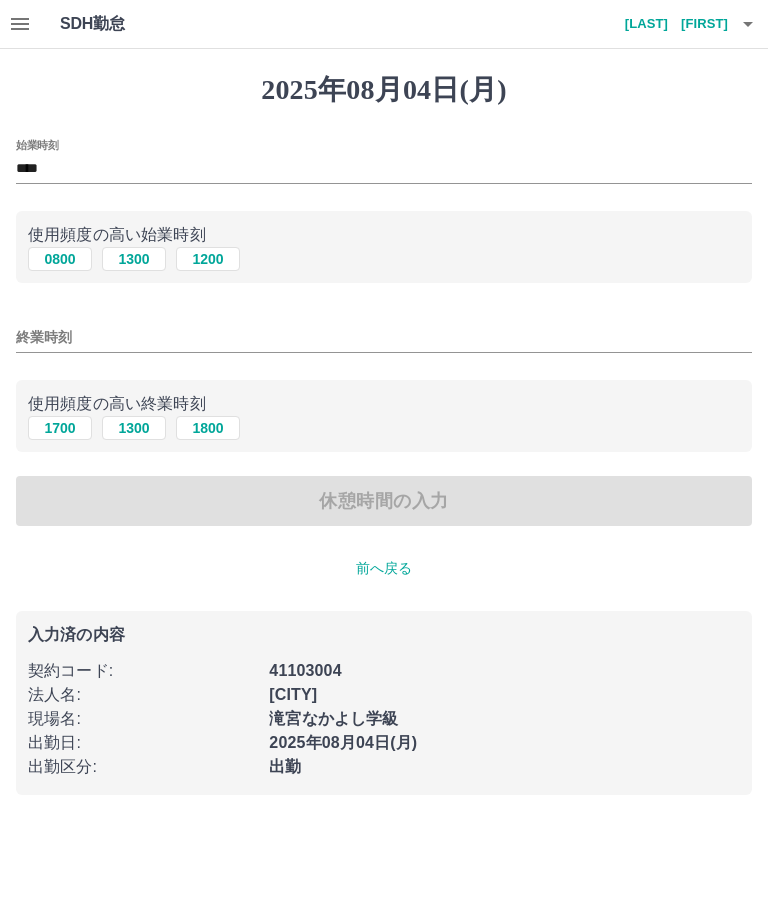 click on "1300" at bounding box center (134, 428) 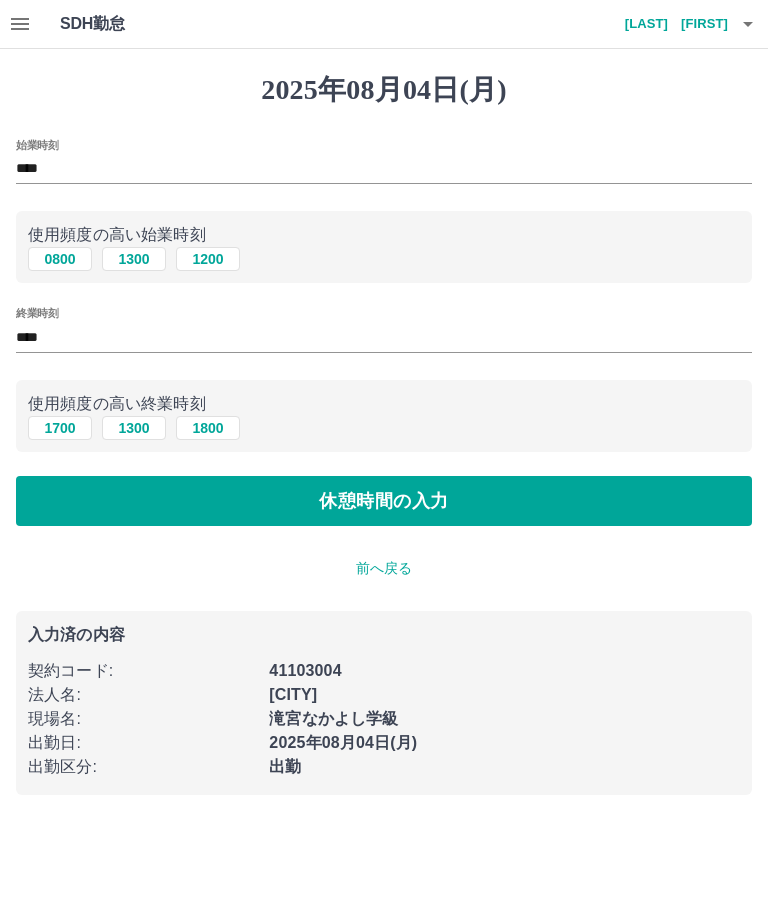 click on "休憩時間の入力" at bounding box center (384, 501) 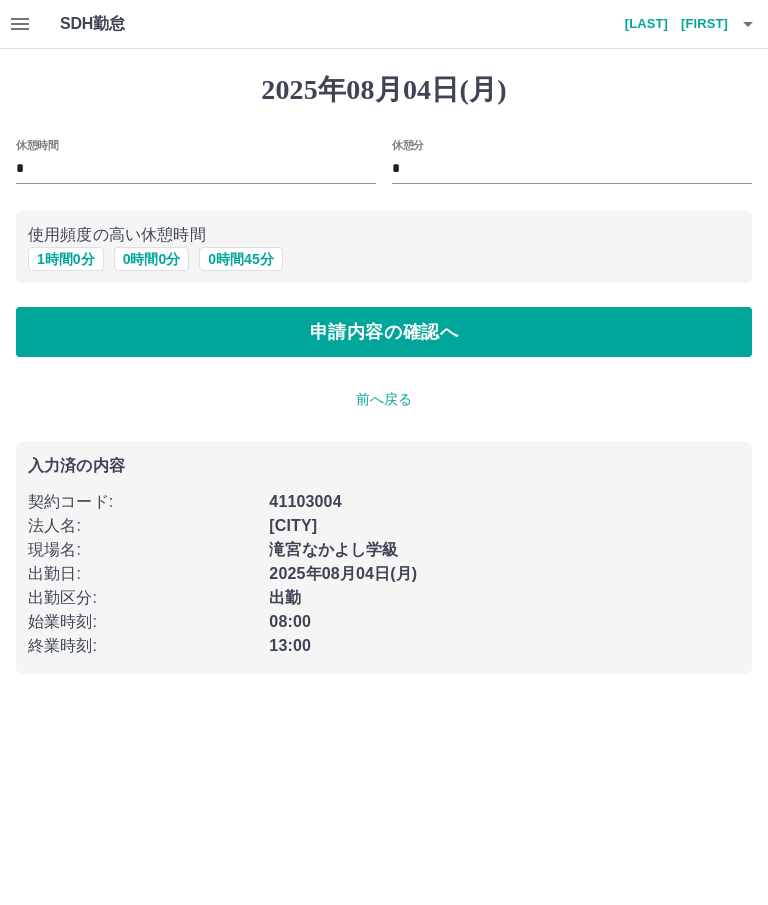 click on "申請内容の確認へ" at bounding box center [384, 332] 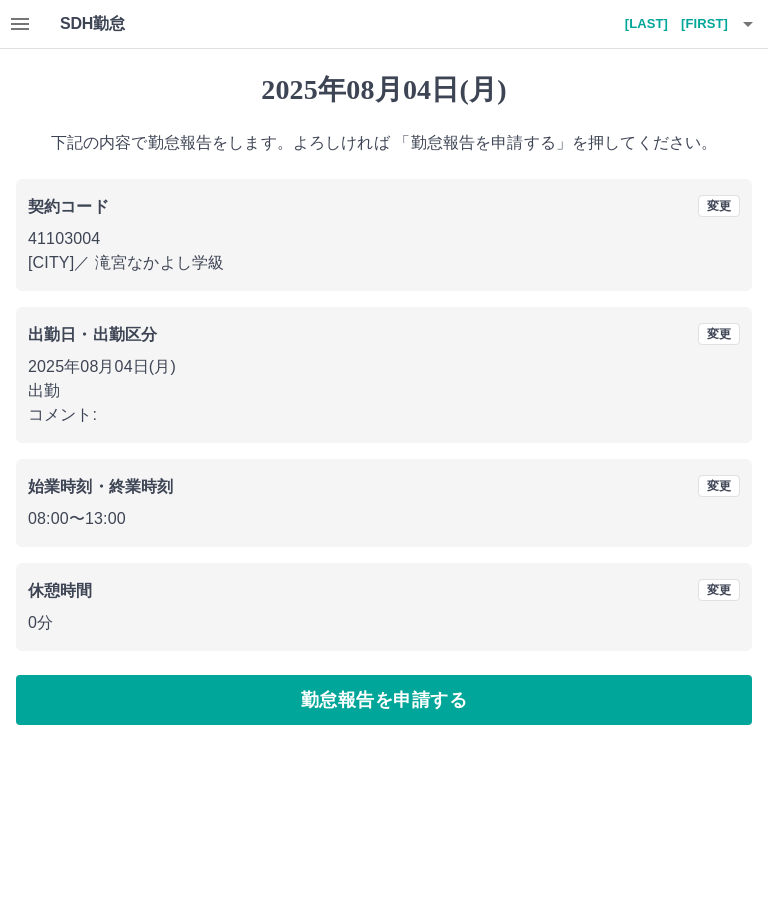 click on "勤怠報告を申請する" at bounding box center [384, 700] 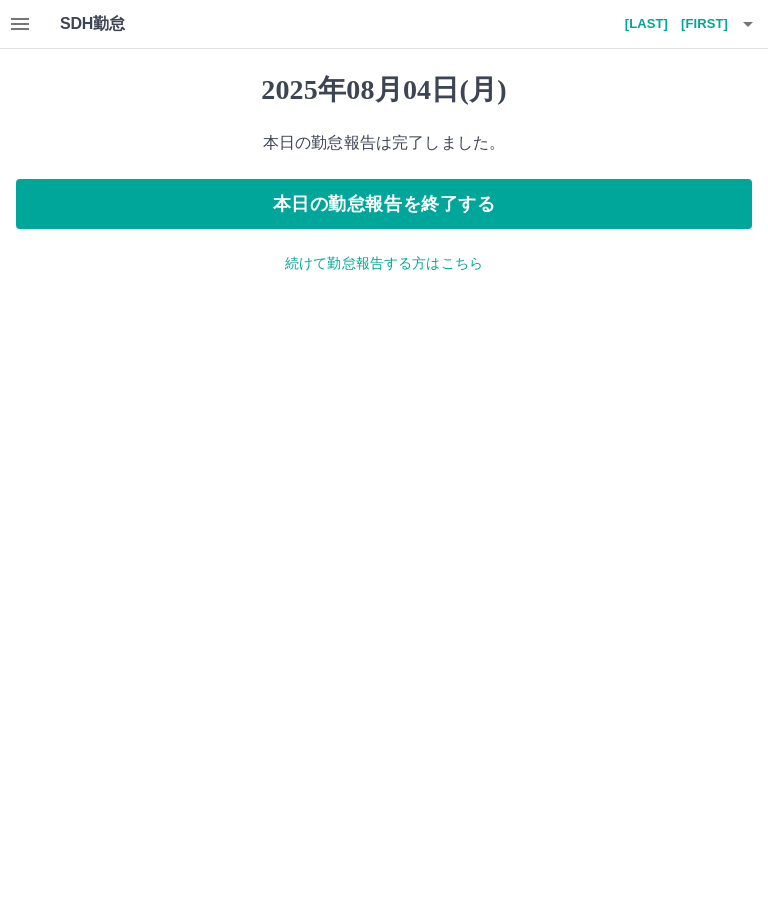click on "本日の勤怠報告を終了する" at bounding box center (384, 204) 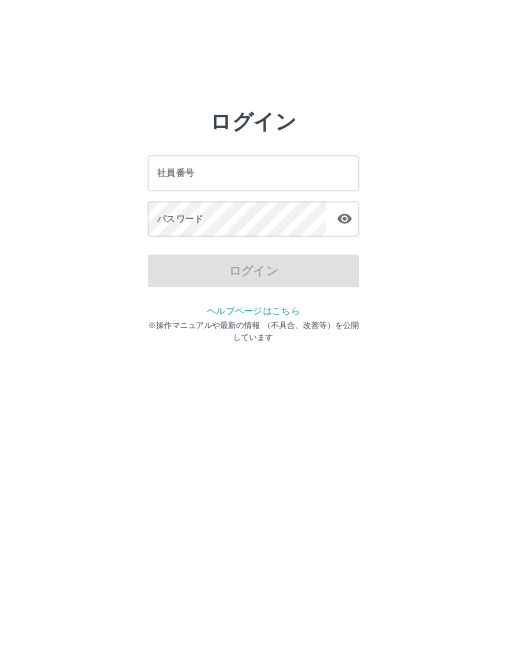 scroll, scrollTop: 0, scrollLeft: 0, axis: both 